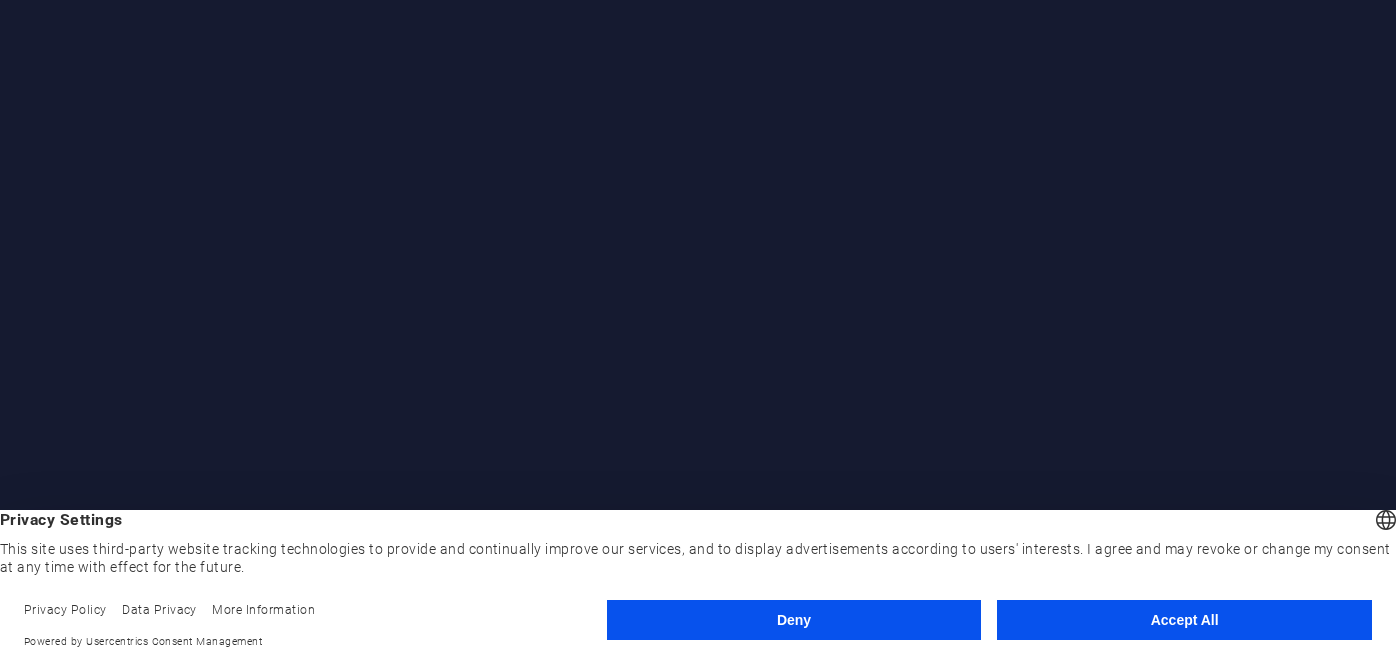 scroll, scrollTop: 0, scrollLeft: 0, axis: both 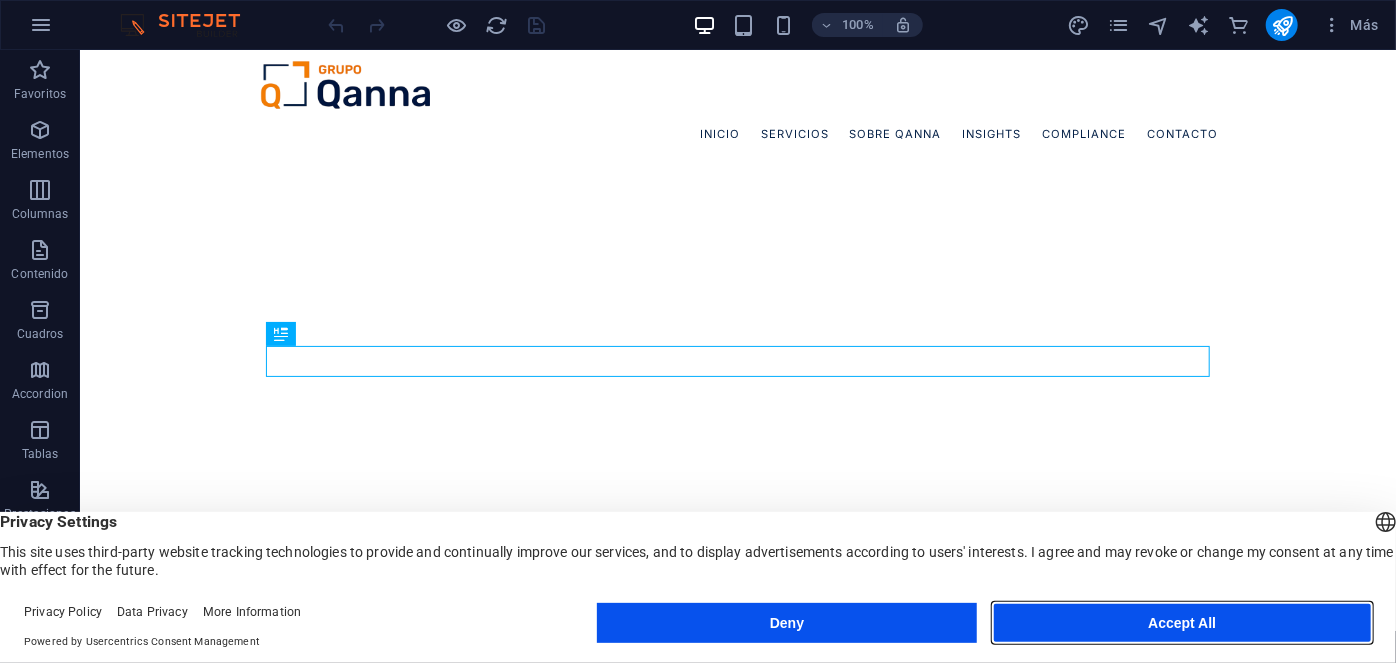 click on "Accept All" at bounding box center [1182, 623] 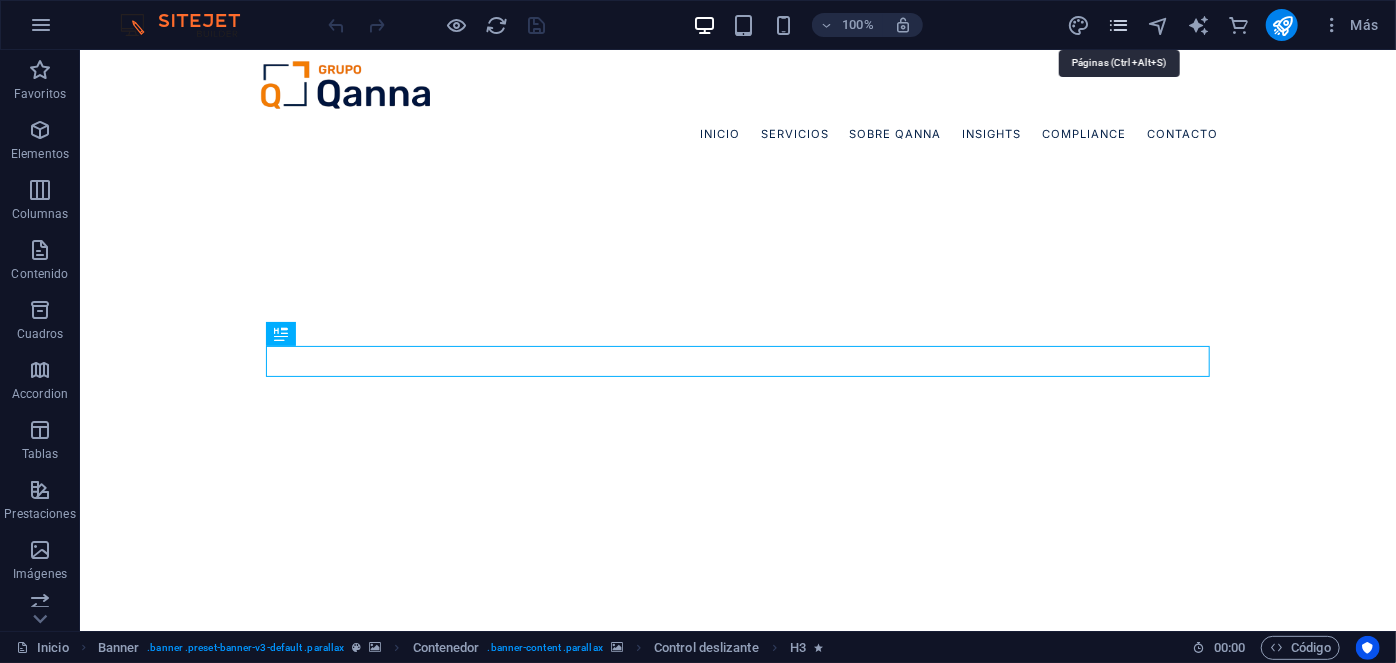 click at bounding box center [1118, 25] 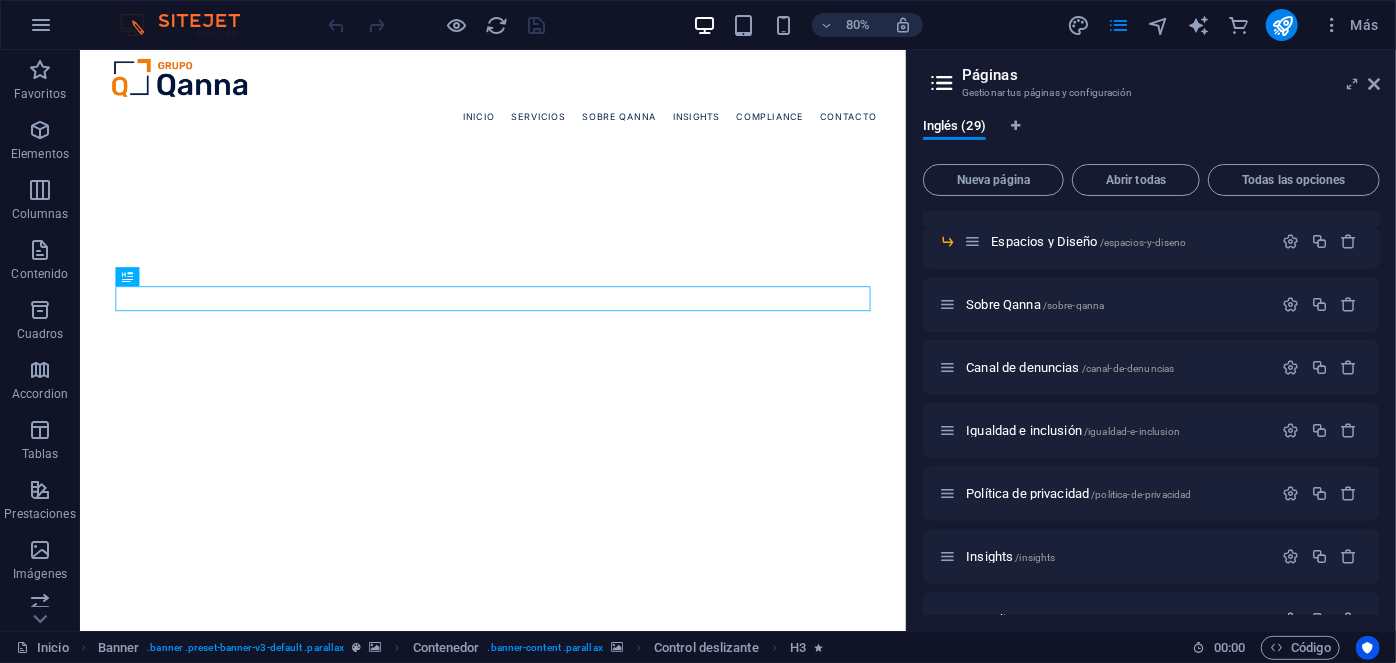 scroll, scrollTop: 605, scrollLeft: 0, axis: vertical 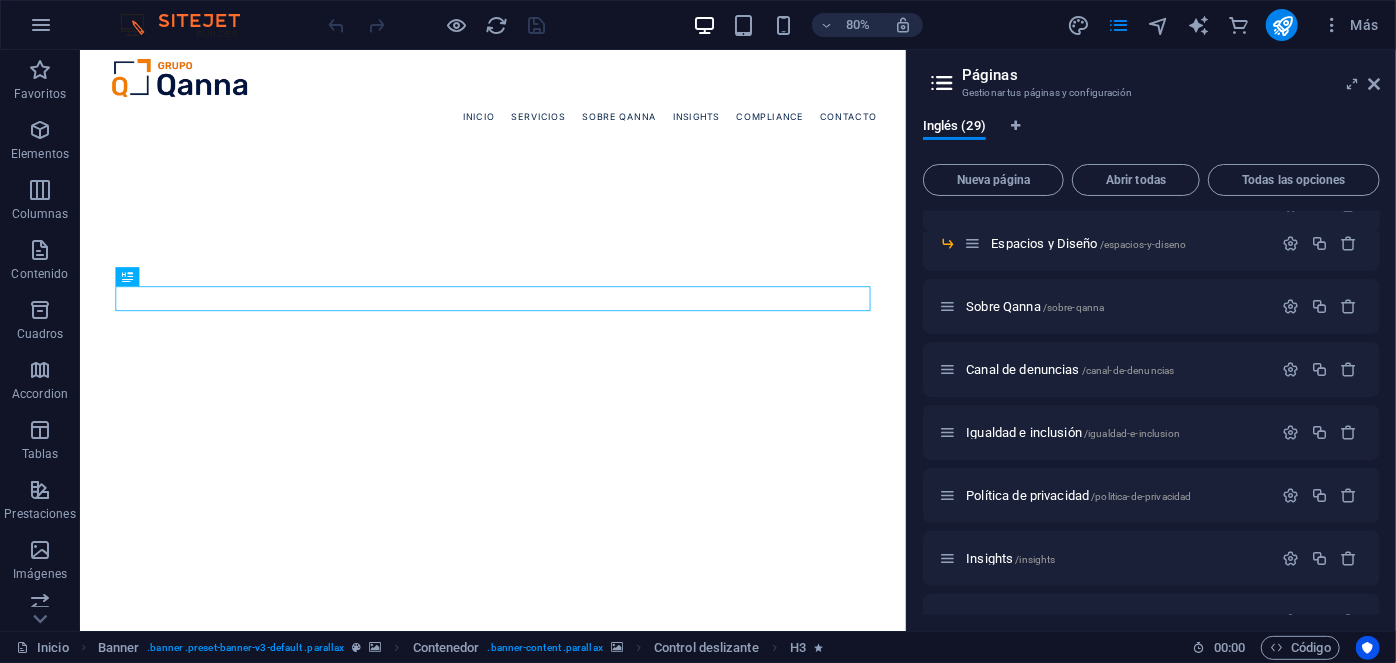click on "Canal de denuncias /canal-de-denuncias" at bounding box center [1116, 369] 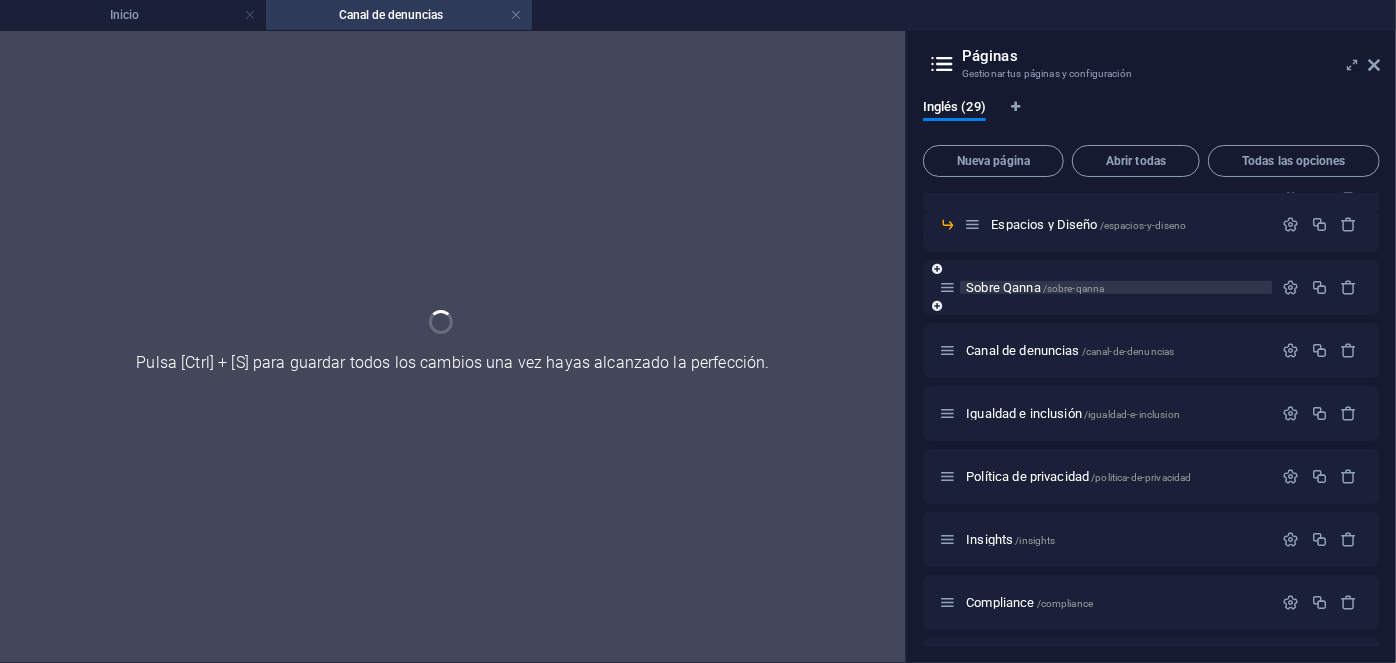 click on "Sobre Qanna /sobre-qanna" at bounding box center (1035, 287) 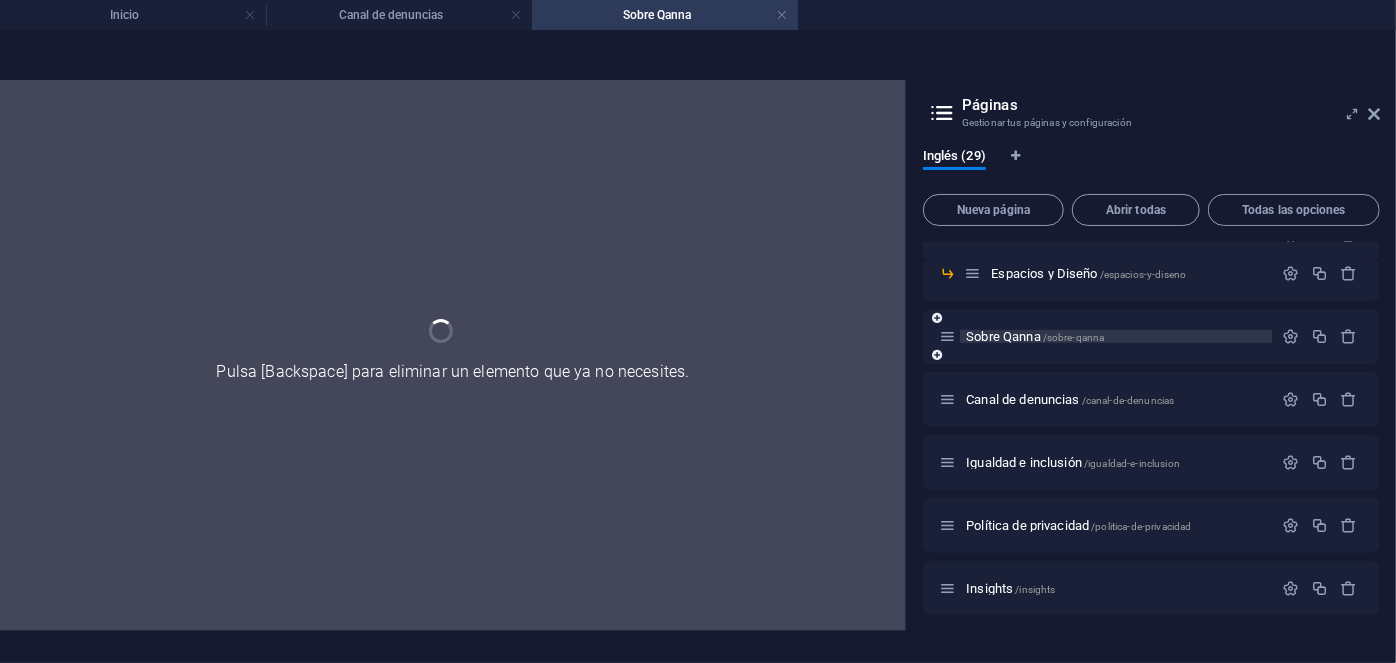 scroll, scrollTop: 0, scrollLeft: 0, axis: both 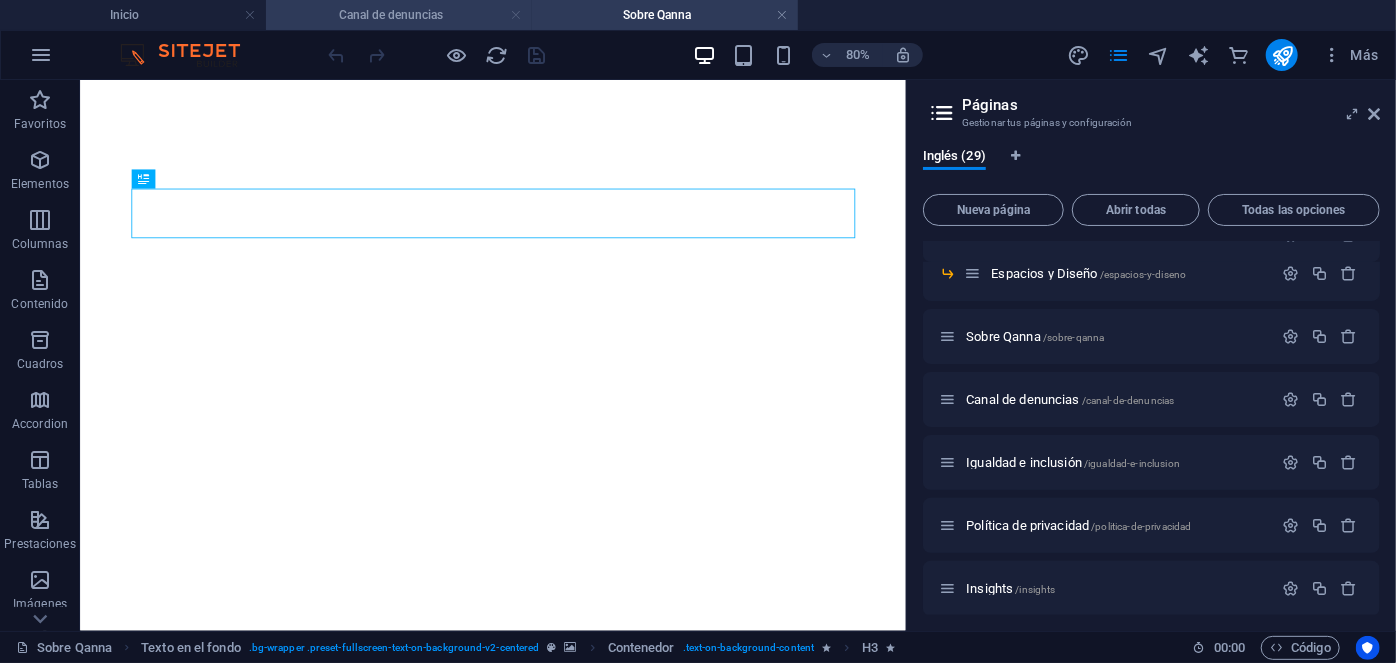 click at bounding box center [516, 15] 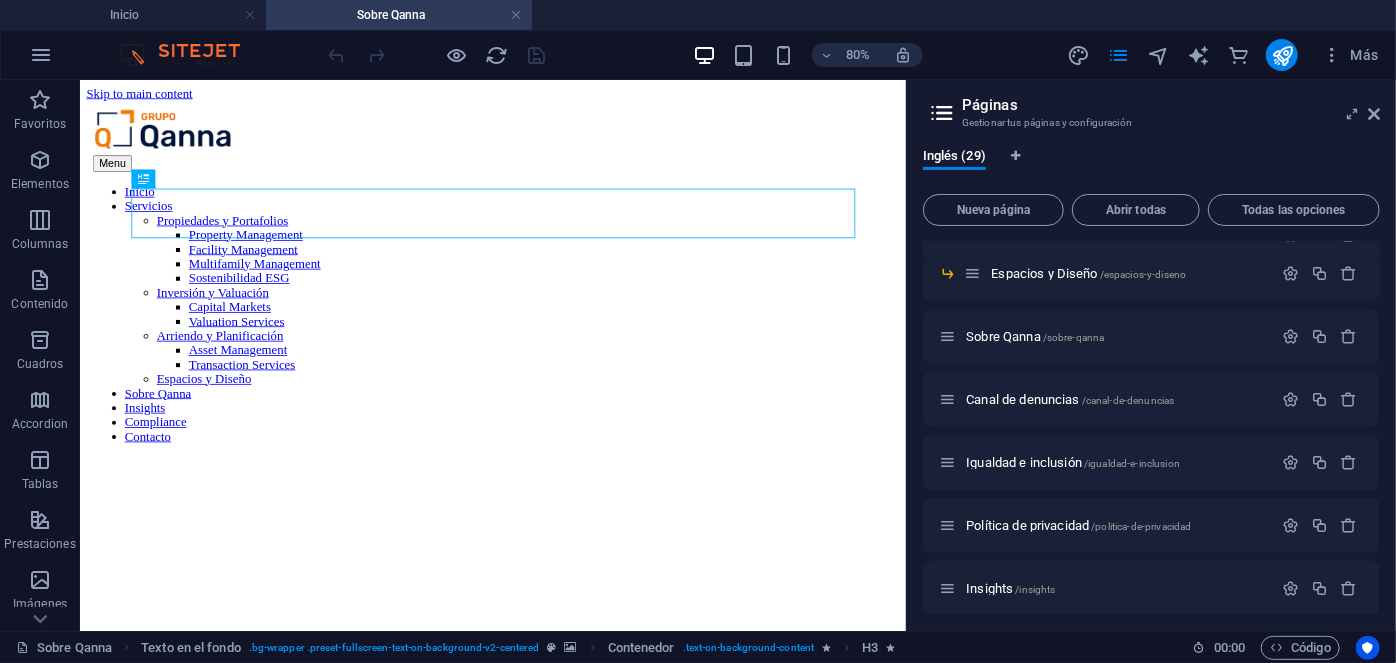 scroll, scrollTop: 0, scrollLeft: 0, axis: both 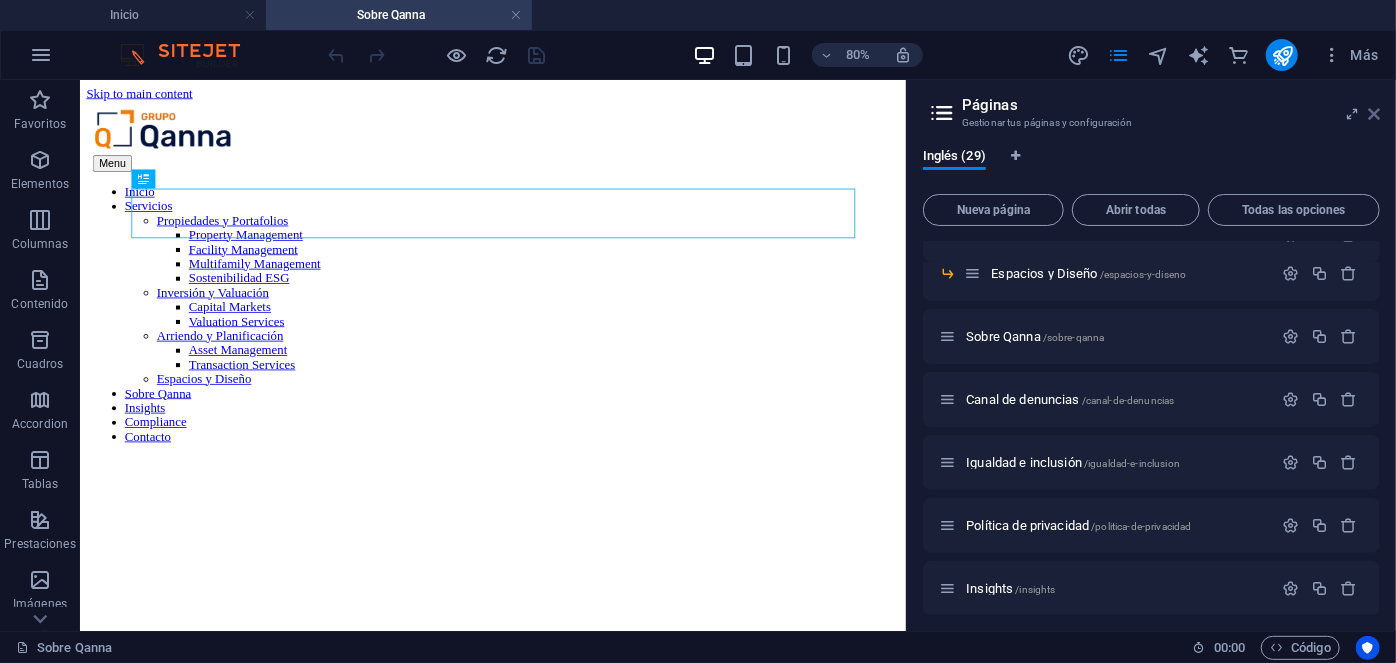 click at bounding box center (1374, 114) 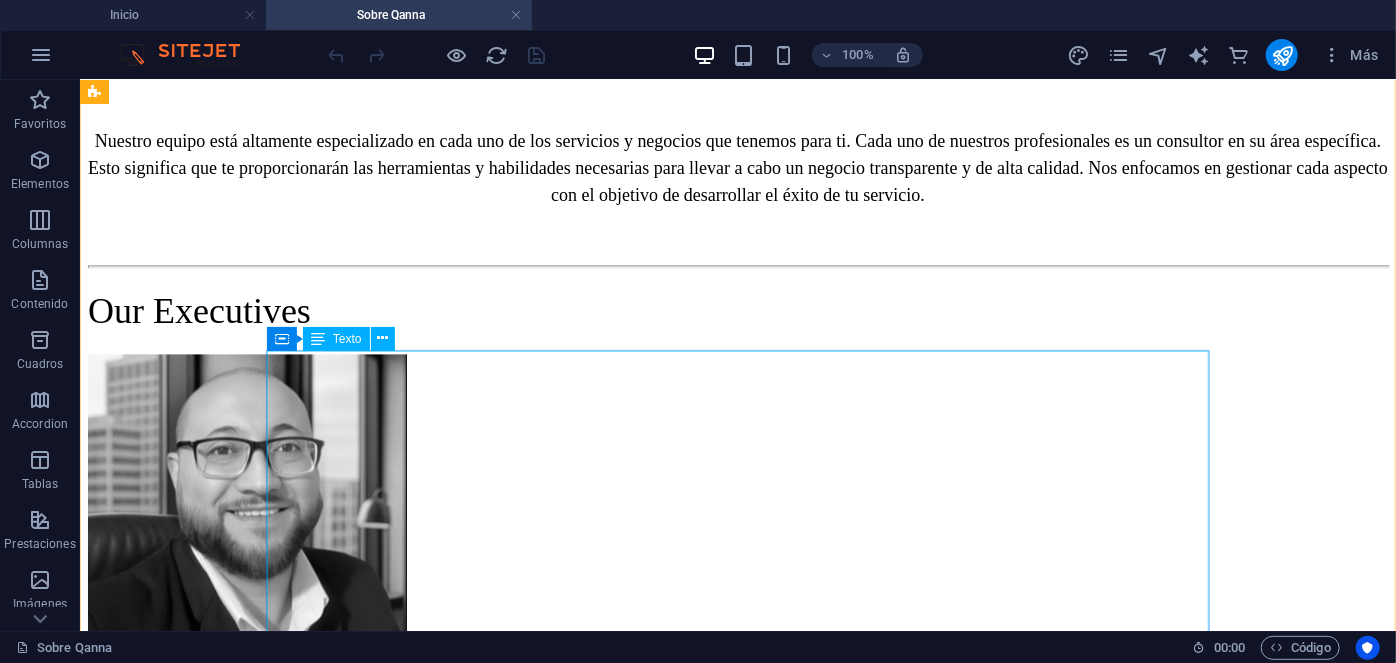 scroll, scrollTop: 2096, scrollLeft: 0, axis: vertical 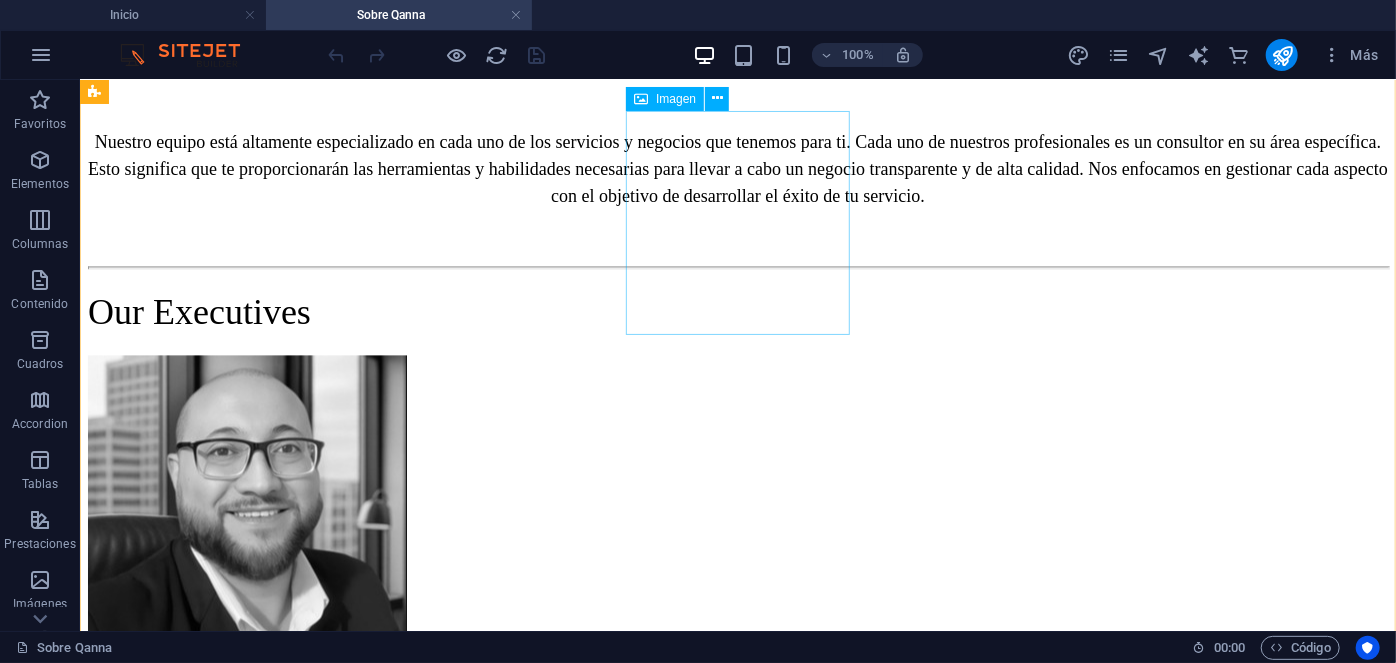 click on "[FIRST] [LAST] Business Development Director" at bounding box center (737, 2802) 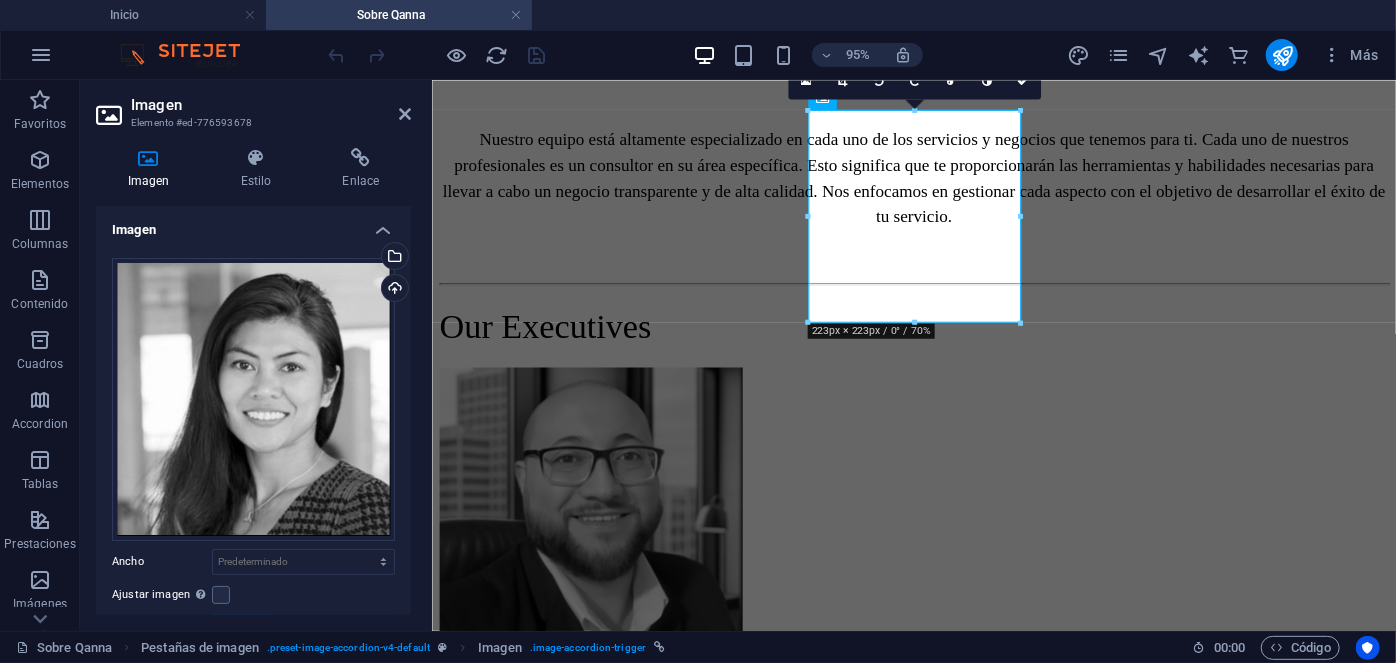 scroll, scrollTop: 180, scrollLeft: 0, axis: vertical 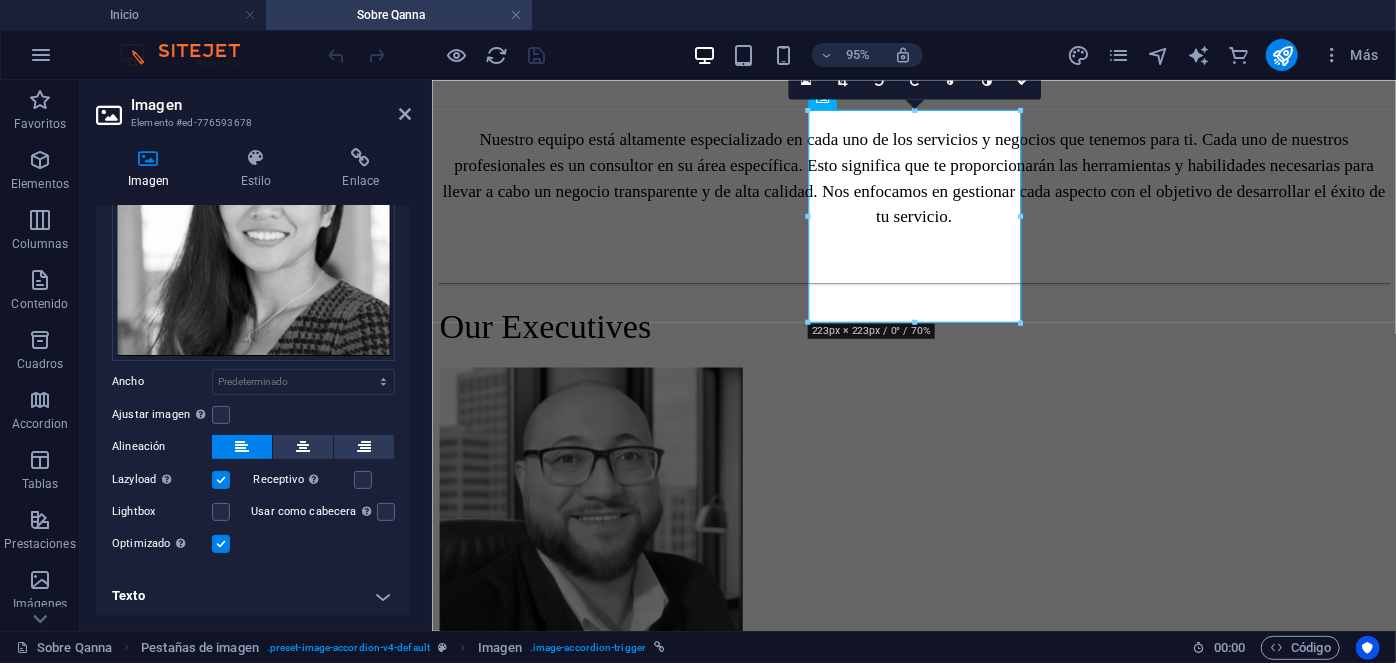 click on "Texto" at bounding box center (253, 596) 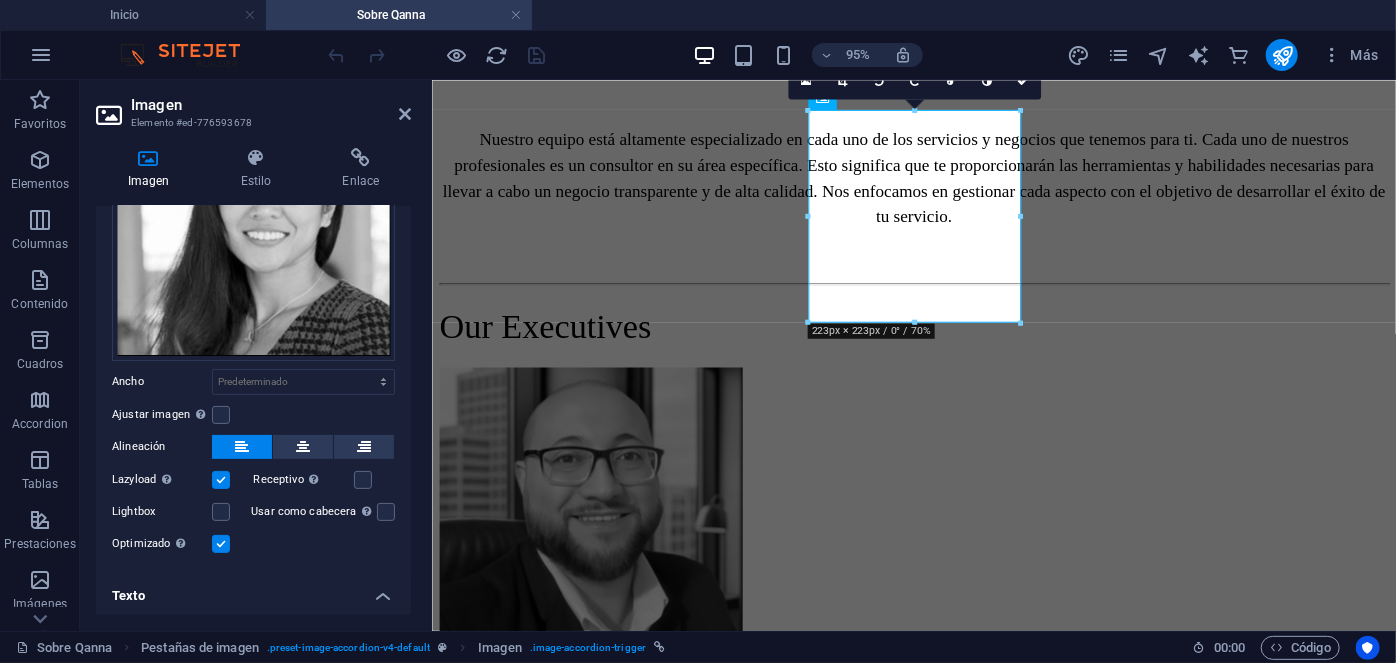 scroll, scrollTop: 368, scrollLeft: 0, axis: vertical 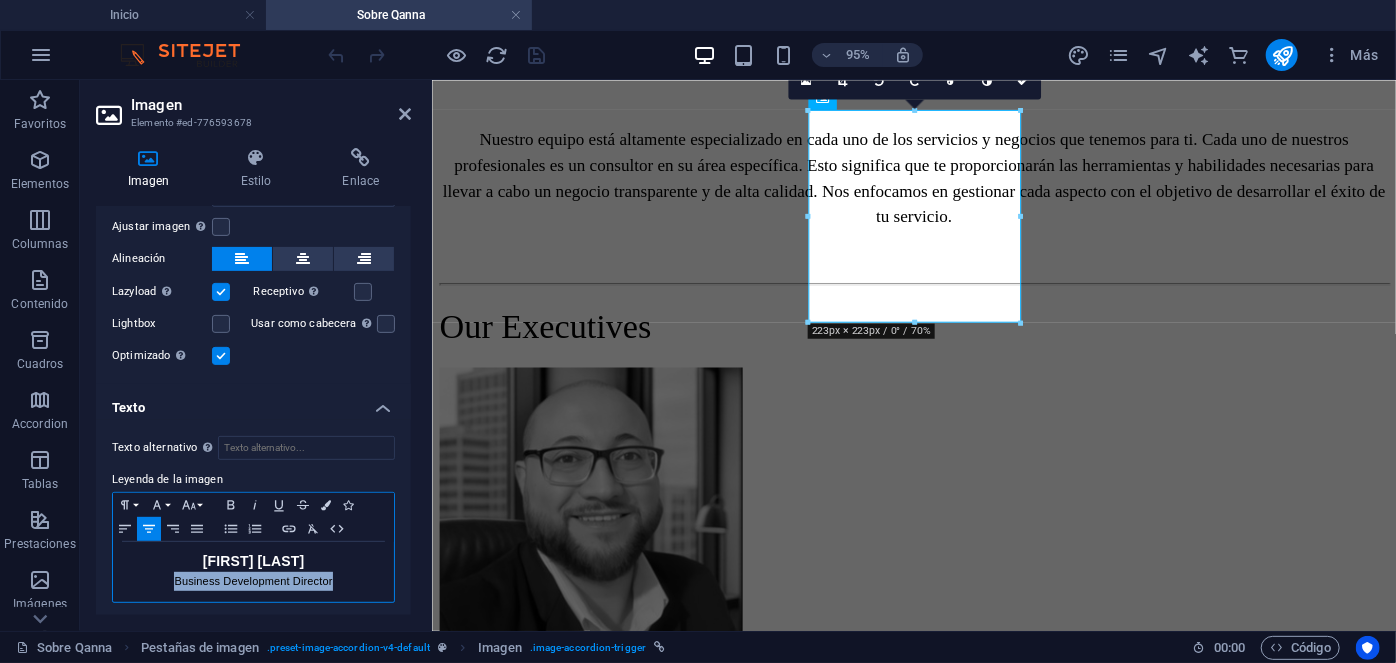 drag, startPoint x: 345, startPoint y: 569, endPoint x: 153, endPoint y: 577, distance: 192.1666 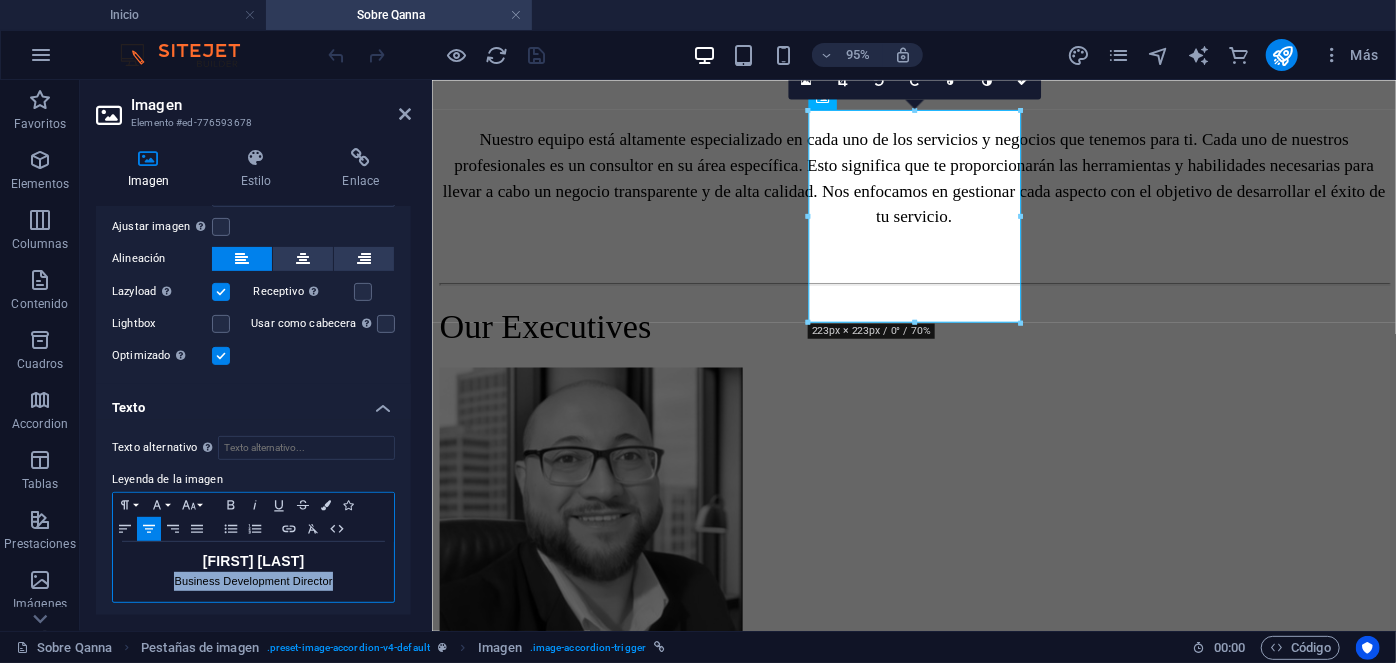 click on "Business Development Director" at bounding box center [253, 581] 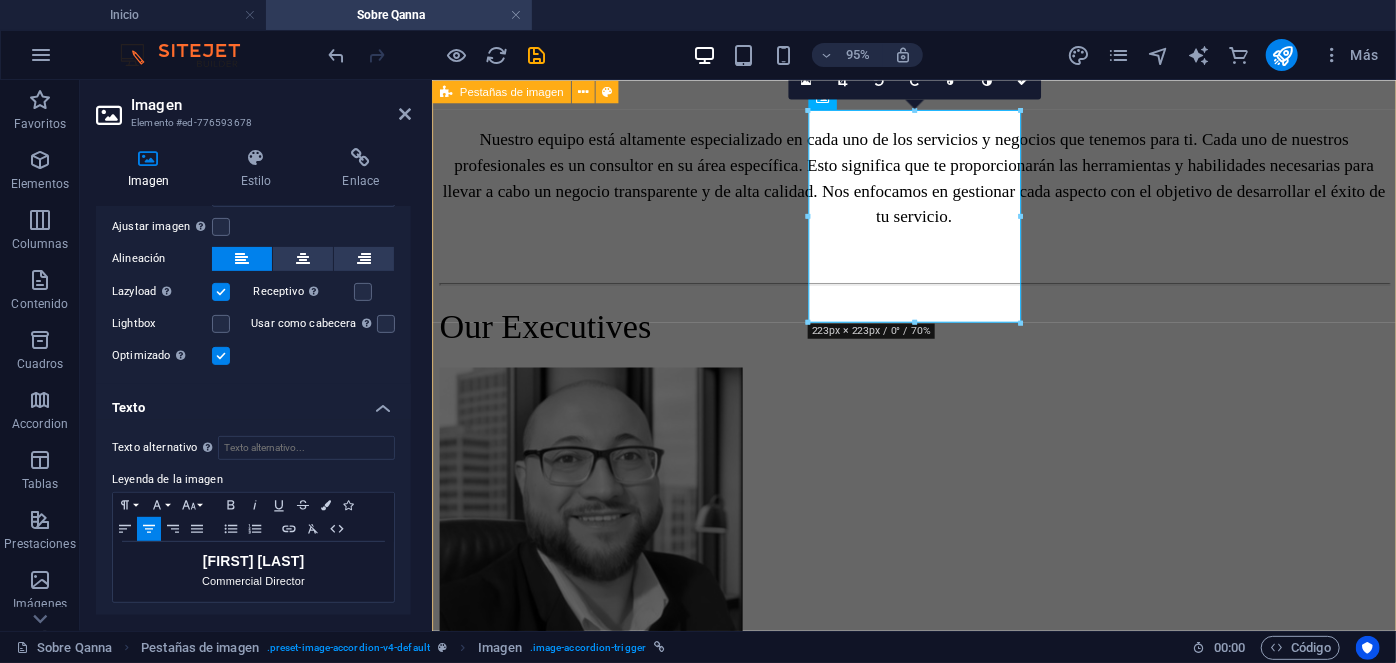 click on "[FIRST] [LAST] Executive Director Manuel Ferreira [FIRST] [LAST] Executive Director [FIRST] [LAST], cuenta con una trayectoria profesional de más de 20 años en la gestión y administración de activos, ha desempeñado roles fundamentales en la dirección, supervisión y auditoría de un portafolio compuesto por más de 1.400 propiedades diversificadas. Su liderazgo ha sido clave en la administración de inversiones anuales cuyo volumen excede los 2,3 bn USD. En calidad de Director Ejecutivo, se responsabiliza por la toma de decisiones estratégicas corporativas, orientadas a garantizar una gestión eficiente y efectiva en todas las unidades de negocio, tanto a nivel nacional como internacional. Estudios: Harvard Business School. Best Productivity Methods. ESADE. Negociación. MIT Professional Education. Transformación digital. INACAP. Ingeniería Industrial. INACAP. Administración de edificios y condominios. UAI. Evaluación y gestión del negocio inmobiliario. Especialidades: susana" at bounding box center [938, 4400] 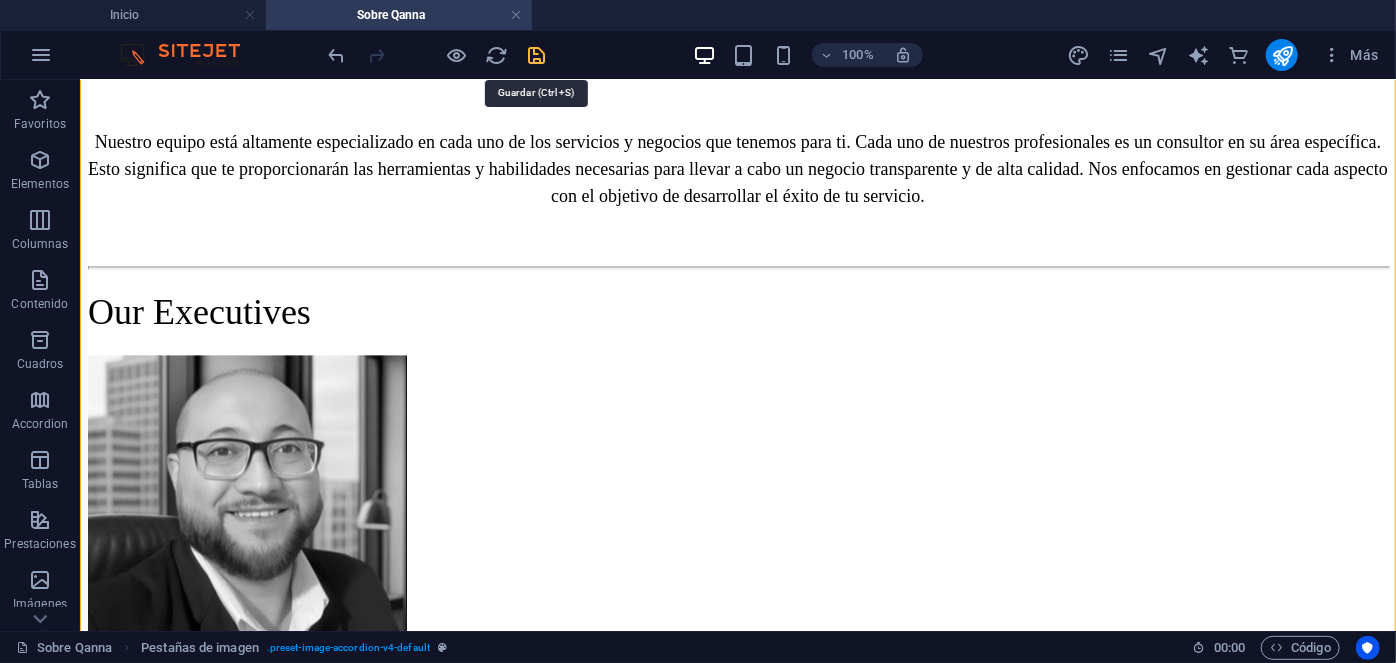 click at bounding box center [537, 55] 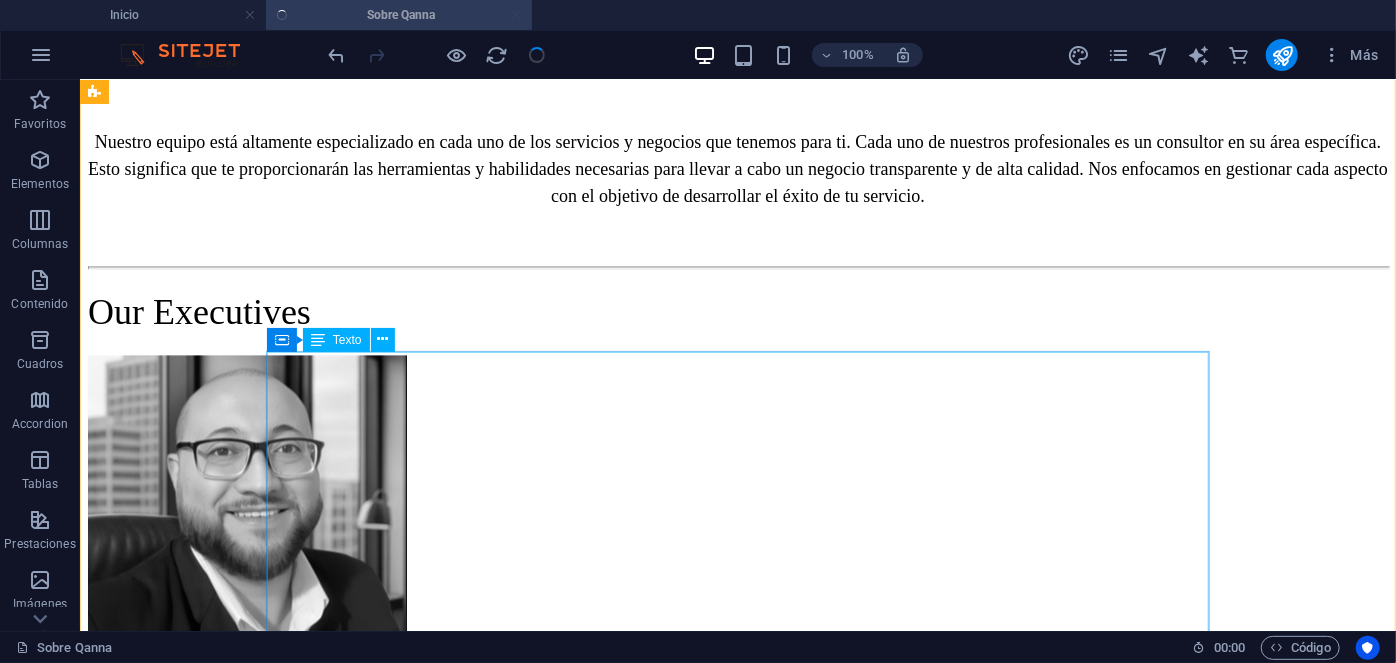 click on "[FIRST] [LAST] Business Development Director Con más de 15 años de experiencia en gestión de activos inmobiliarios, principalmente en operaciones comerciales, así como en la administración de rentas y la gestión patrimonial, abarcando activos en el sector multifamily y en el ámbito de la banca e inversiones. Desde sus inicios a ocupado diferentes cargos como Gerente Comercial, Gerente de Property y en [YEAR] asume nuevos desafíos para la apertura de nuevas operaciones estratégicas en Europa y en el Norte de América. Estudios: Harvard Business School. Specialization In Finance And Accounting. Harvard Business School. Reform of the international investment regime. U. de Chile. Ingeniería Comercial. University of Cambridge. Master in Mathematics and Advanced Metrics. Especialidades:" at bounding box center (737, 3232) 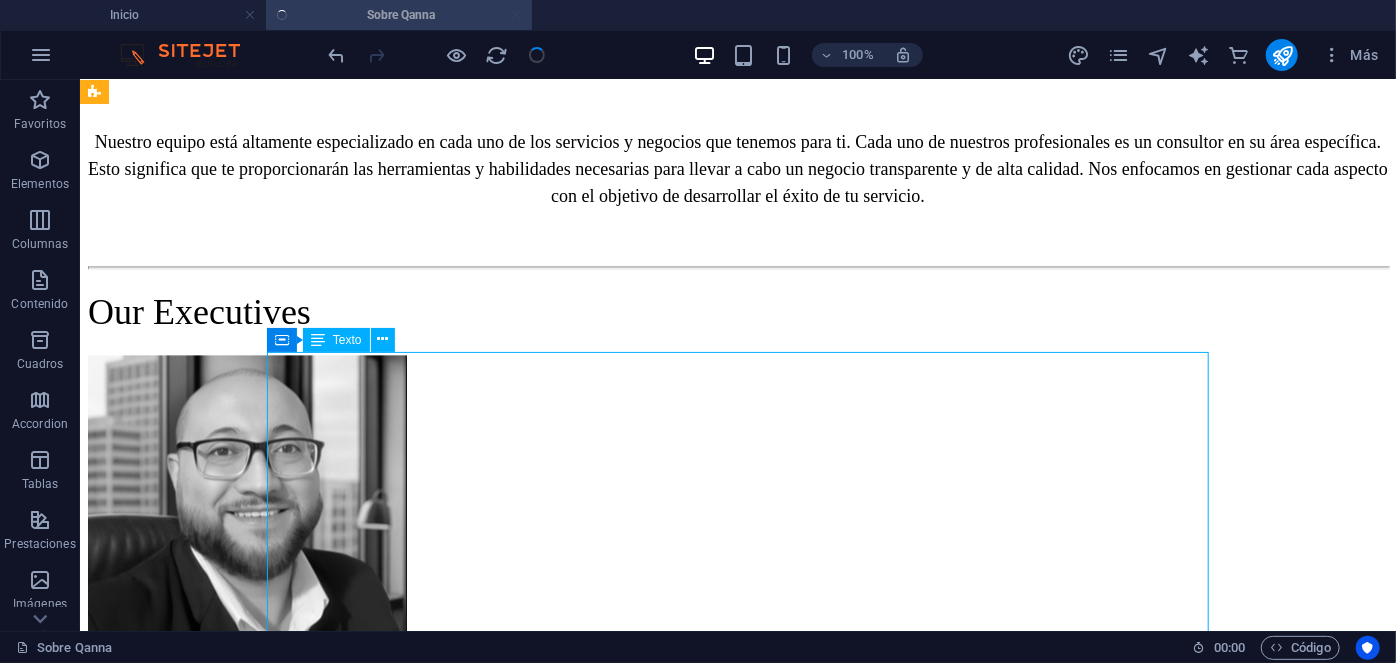 click on "[FIRST] [LAST] Business Development Director Con más de 15 años de experiencia en gestión de activos inmobiliarios, principalmente en operaciones comerciales, así como en la administración de rentas y la gestión patrimonial, abarcando activos en el sector multifamily y en el ámbito de la banca e inversiones. Desde sus inicios a ocupado diferentes cargos como Gerente Comercial, Gerente de Property y en [YEAR] asume nuevos desafíos para la apertura de nuevas operaciones estratégicas en Europa y en el Norte de América. Estudios: Harvard Business School. Specialization In Finance And Accounting. Harvard Business School. Reform of the international investment regime. U. de Chile. Ingeniería Comercial. University of Cambridge. Master in Mathematics and Advanced Metrics. Especialidades:" at bounding box center (737, 3232) 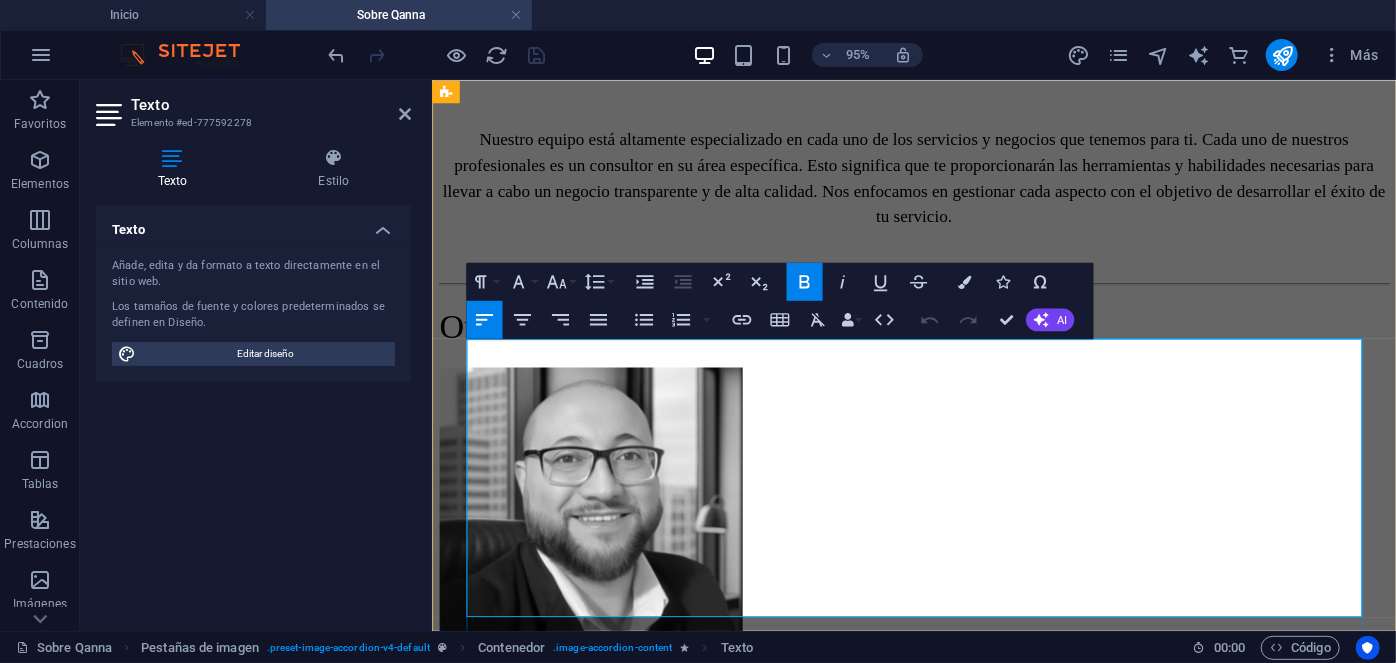 drag, startPoint x: 925, startPoint y: 392, endPoint x: 712, endPoint y: 384, distance: 213.15018 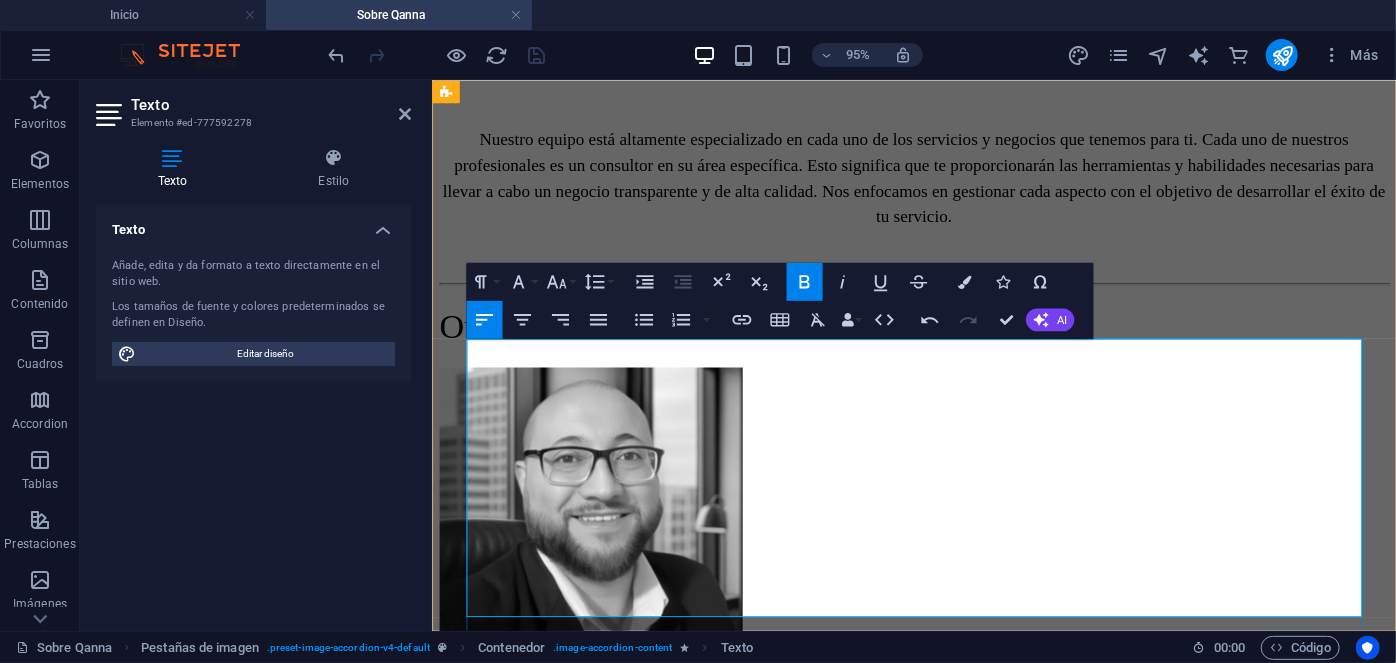drag, startPoint x: 916, startPoint y: 377, endPoint x: 932, endPoint y: 403, distance: 30.528675 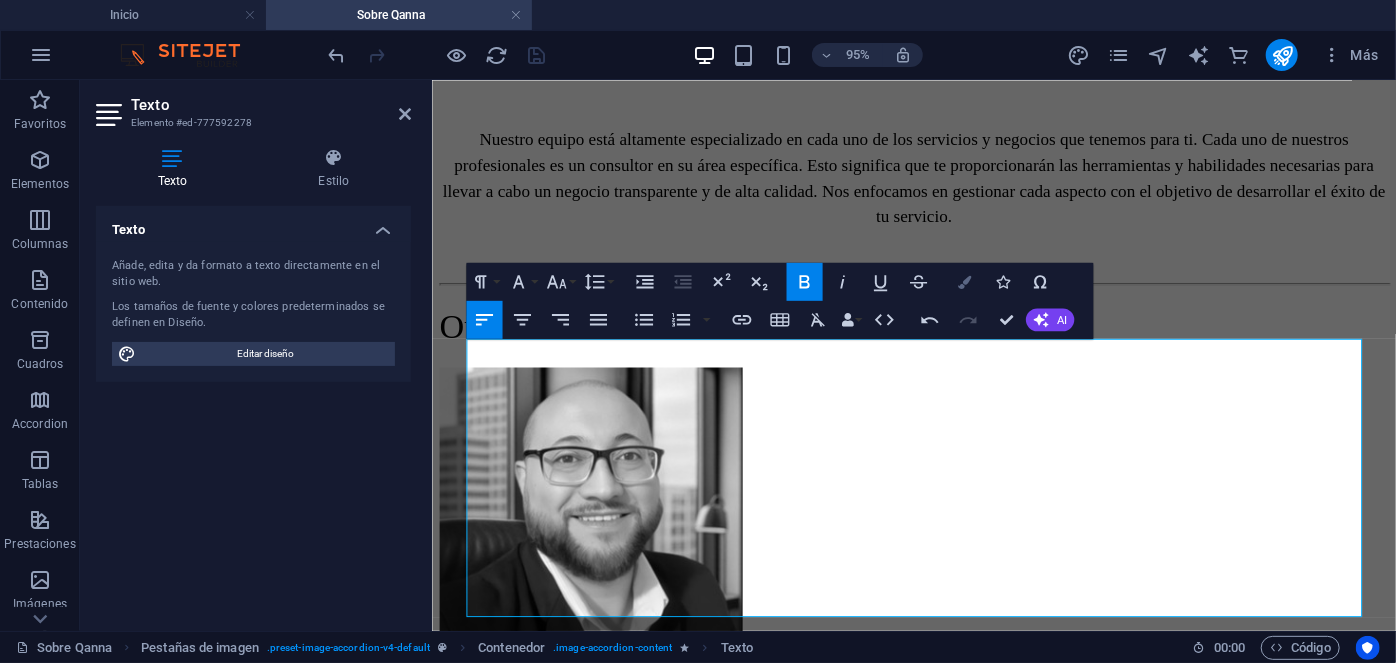 click on "Colors" at bounding box center [964, 281] 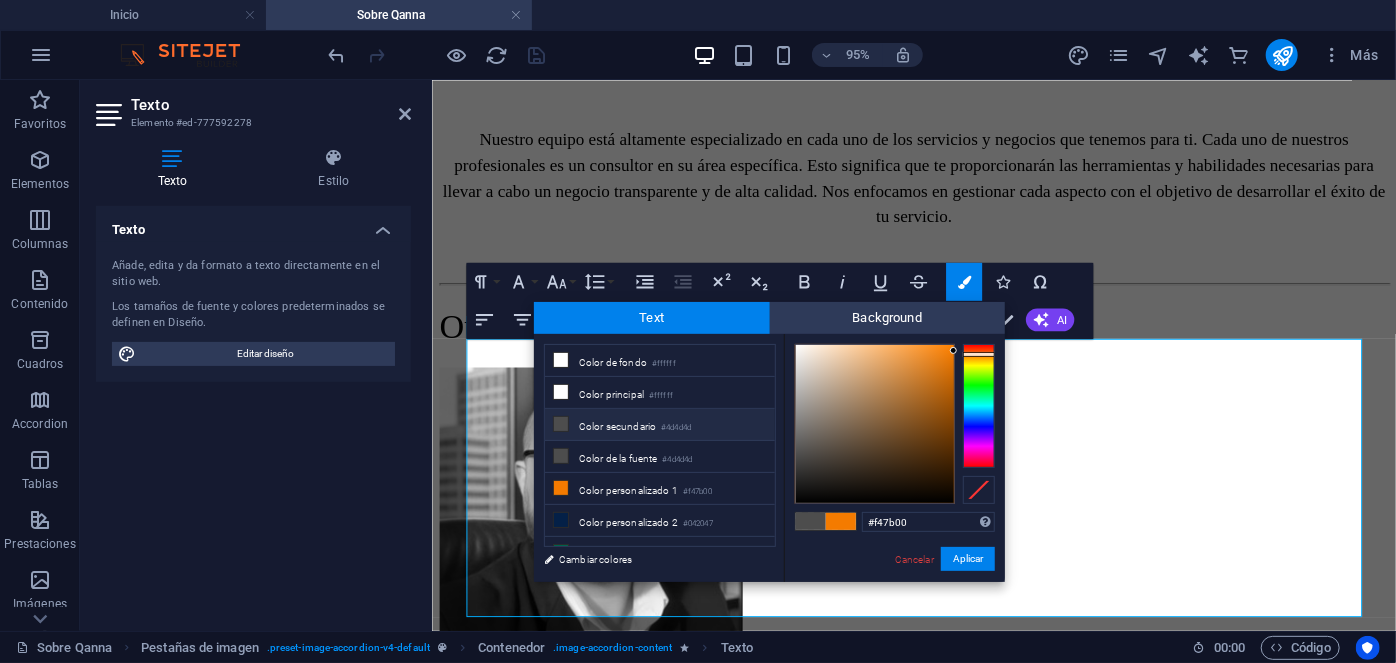 click on "#4d4d4d" at bounding box center (676, 428) 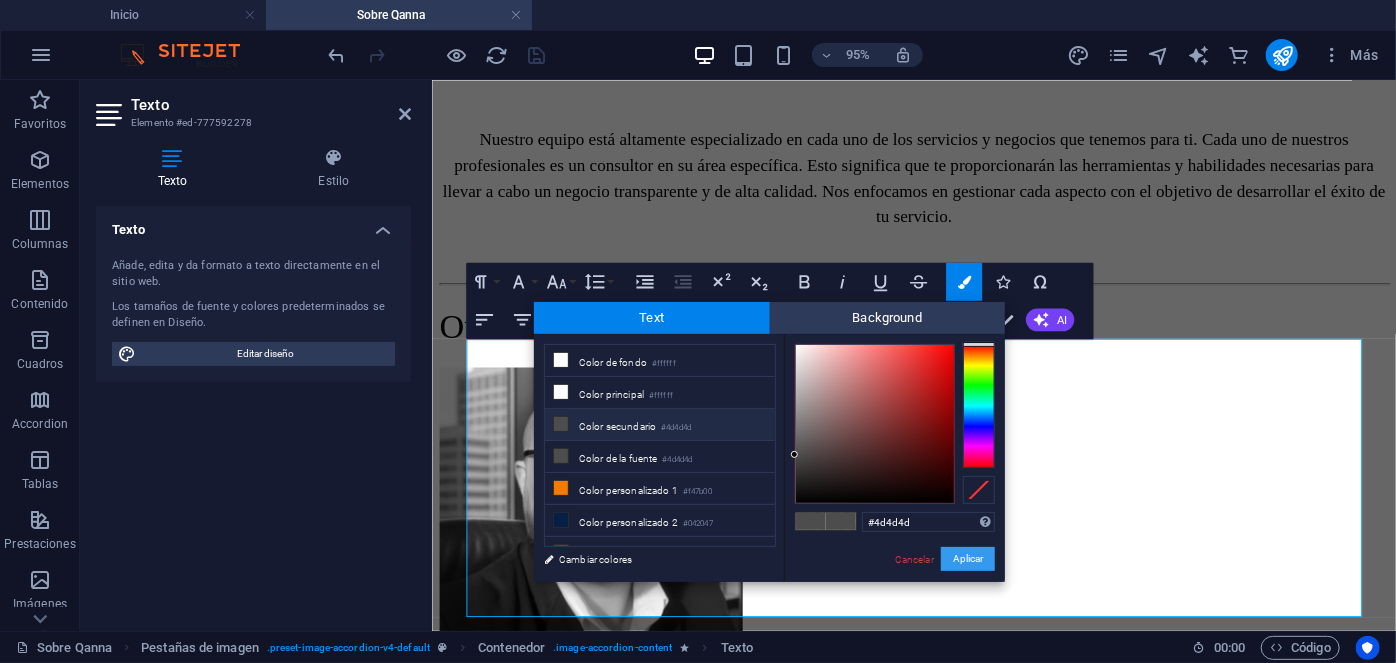 click on "Aplicar" at bounding box center (968, 559) 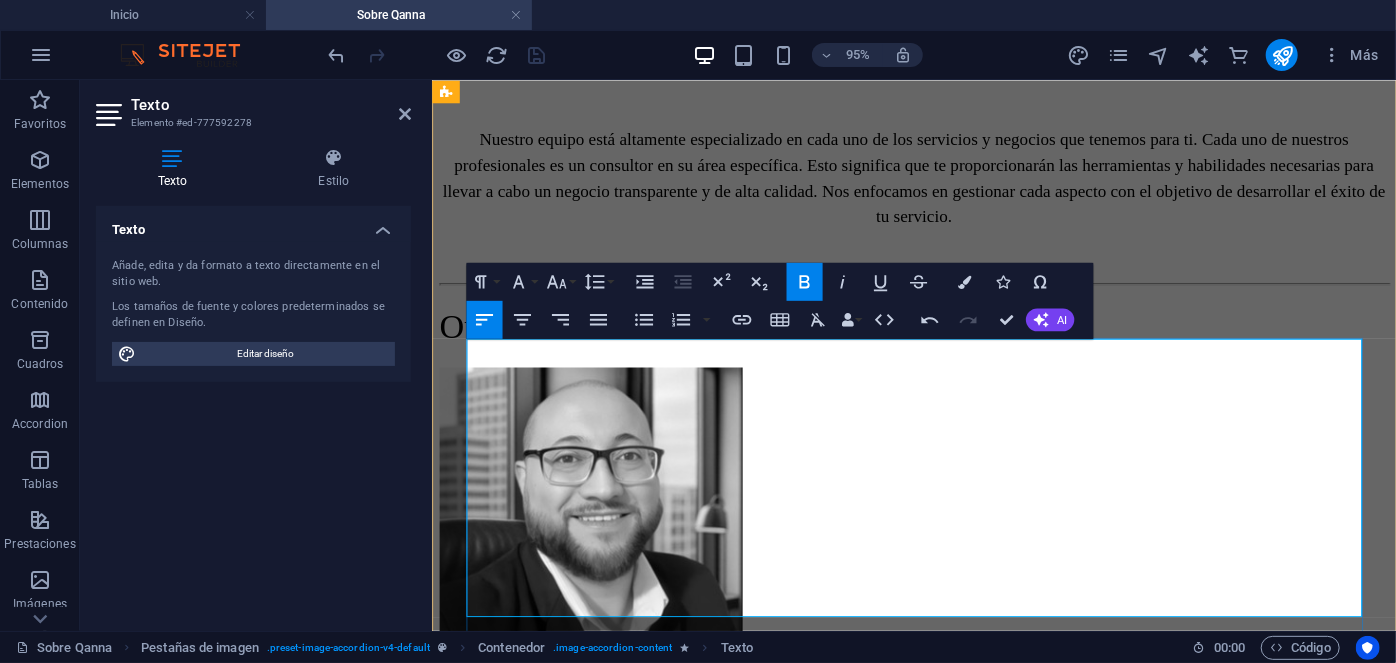 click at bounding box center (938, 2897) 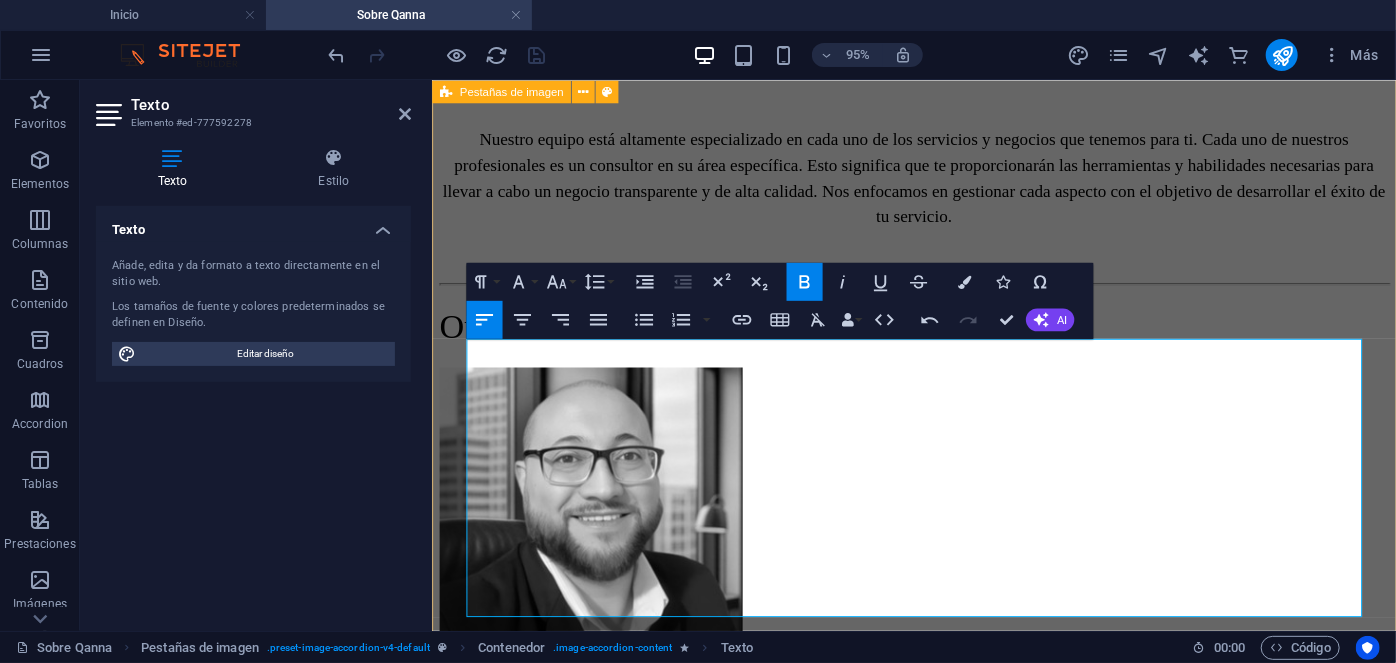 click on "[FIRST] [LAST] Executive Director Manuel Ferreira [FIRST] [LAST] Executive Director [FIRST] [LAST], cuenta con una trayectoria profesional de más de 20 años en la gestión y administración de activos, ha desempeñado roles fundamentales en la dirección, supervisión y auditoría de un portafolio compuesto por más de 1.400 propiedades diversificadas. Su liderazgo ha sido clave en la administración de inversiones anuales cuyo volumen excede los 2,3 bn USD. En calidad de Director Ejecutivo, se responsabiliza por la toma de decisiones estratégicas corporativas, orientadas a garantizar una gestión eficiente y efectiva en todas las unidades de negocio, tanto a nivel nacional como internacional. Estudios: Harvard Business School. Best Productivity Methods. ESADE. Negociación. MIT Professional Education. Transformación digital. INACAP. Ingeniería Industrial. INACAP. Administración de edificios y condominios. UAI. Evaluación y gestión del negocio inmobiliario. Especialidades: susana" at bounding box center [938, 4400] 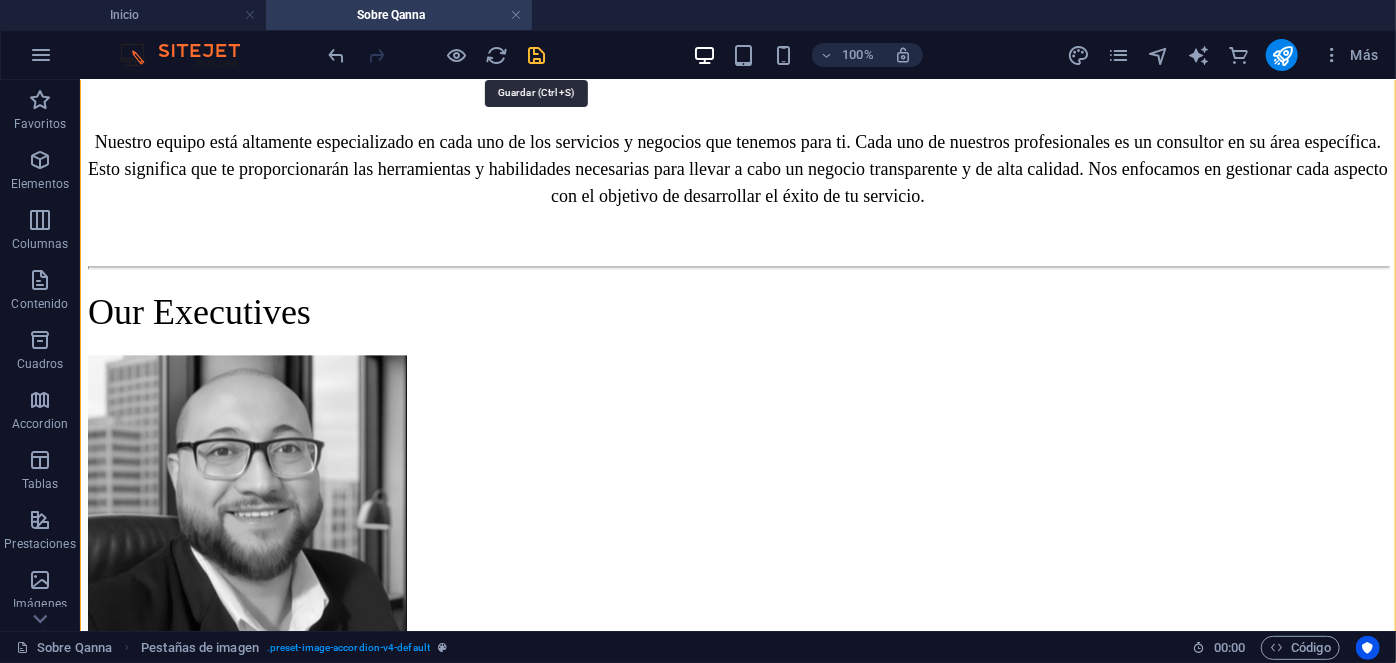 click at bounding box center (537, 55) 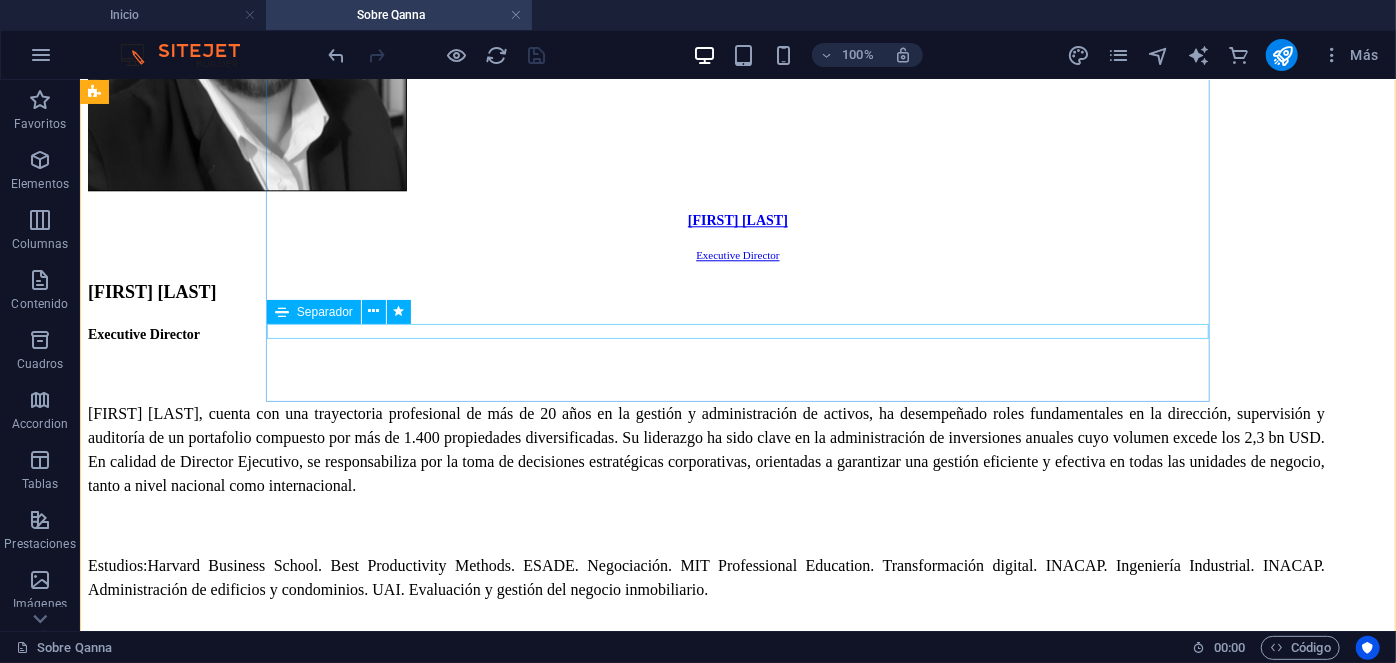 scroll, scrollTop: 2641, scrollLeft: 0, axis: vertical 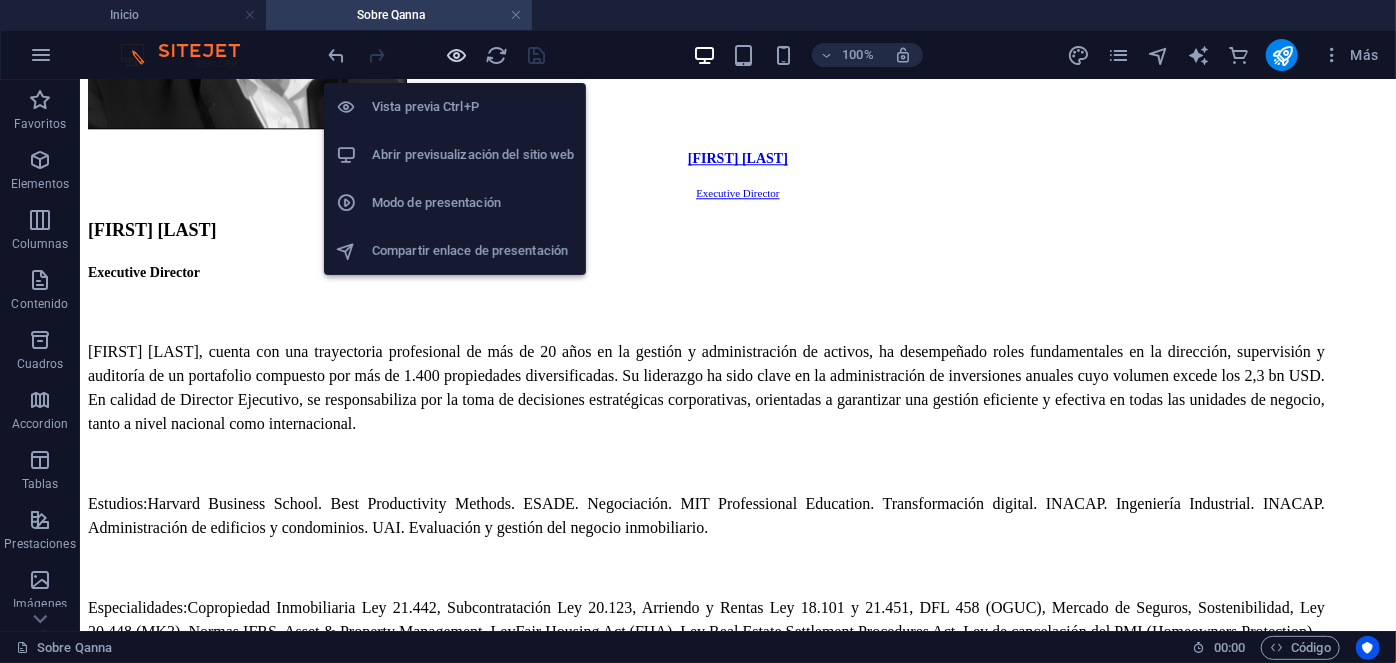 click at bounding box center [457, 55] 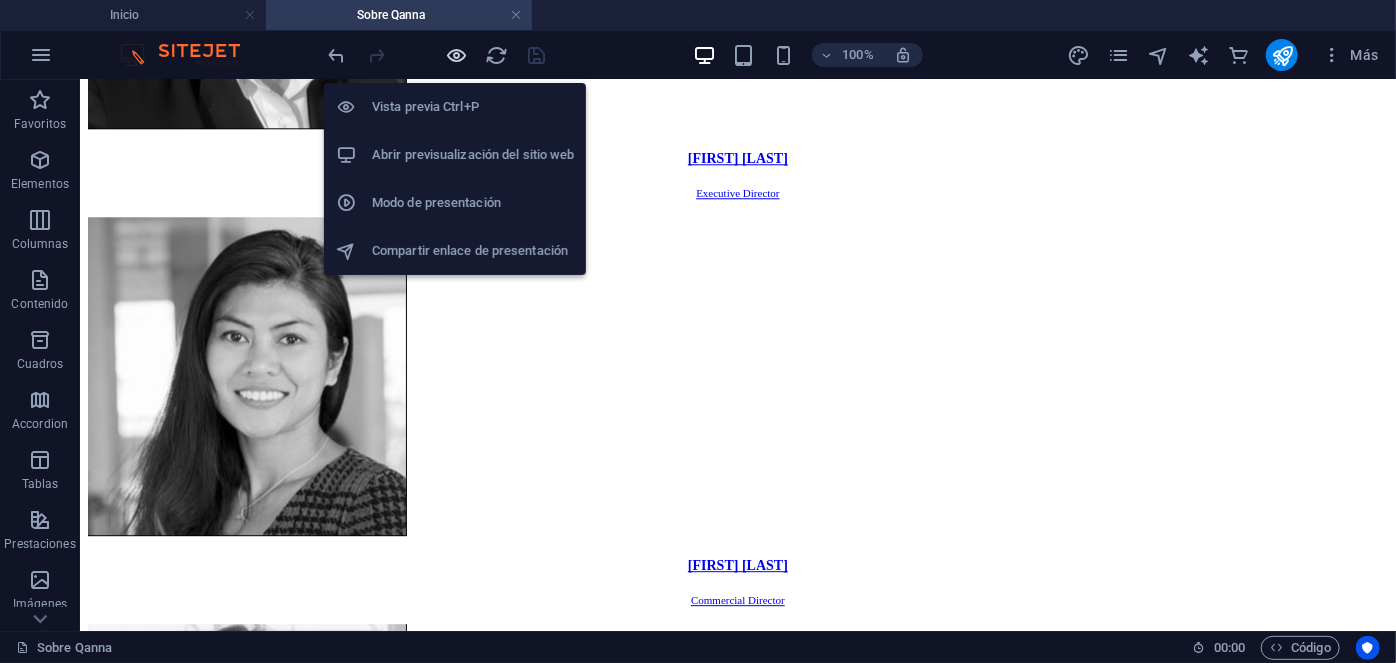 scroll, scrollTop: 1337, scrollLeft: 0, axis: vertical 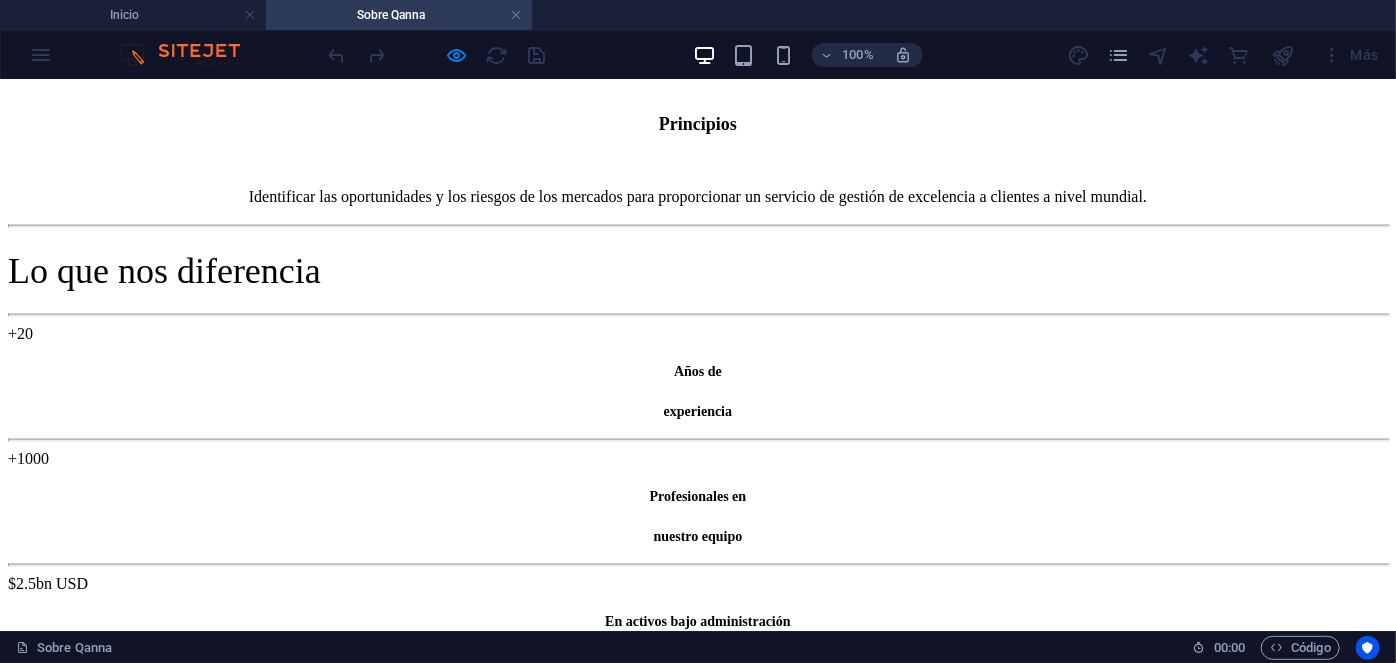 click on "[FIRST] [LAST] Executive Director" at bounding box center (698, 1451) 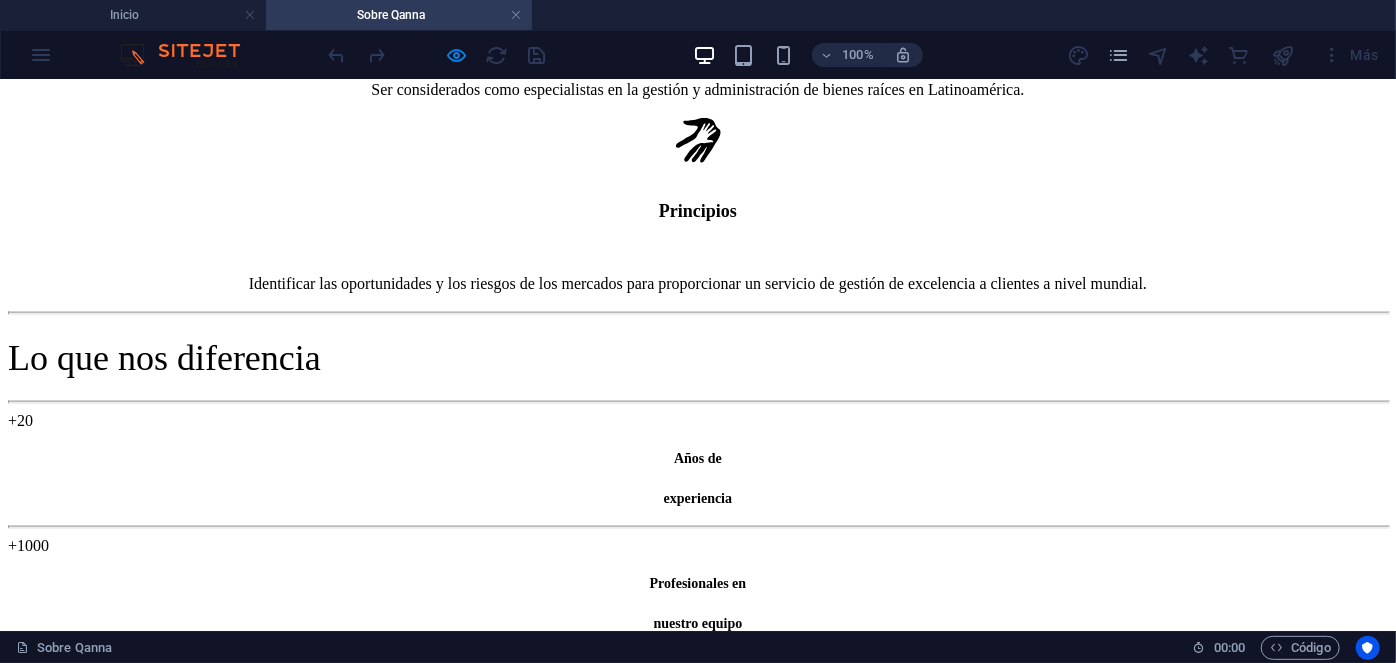scroll, scrollTop: 1242, scrollLeft: 0, axis: vertical 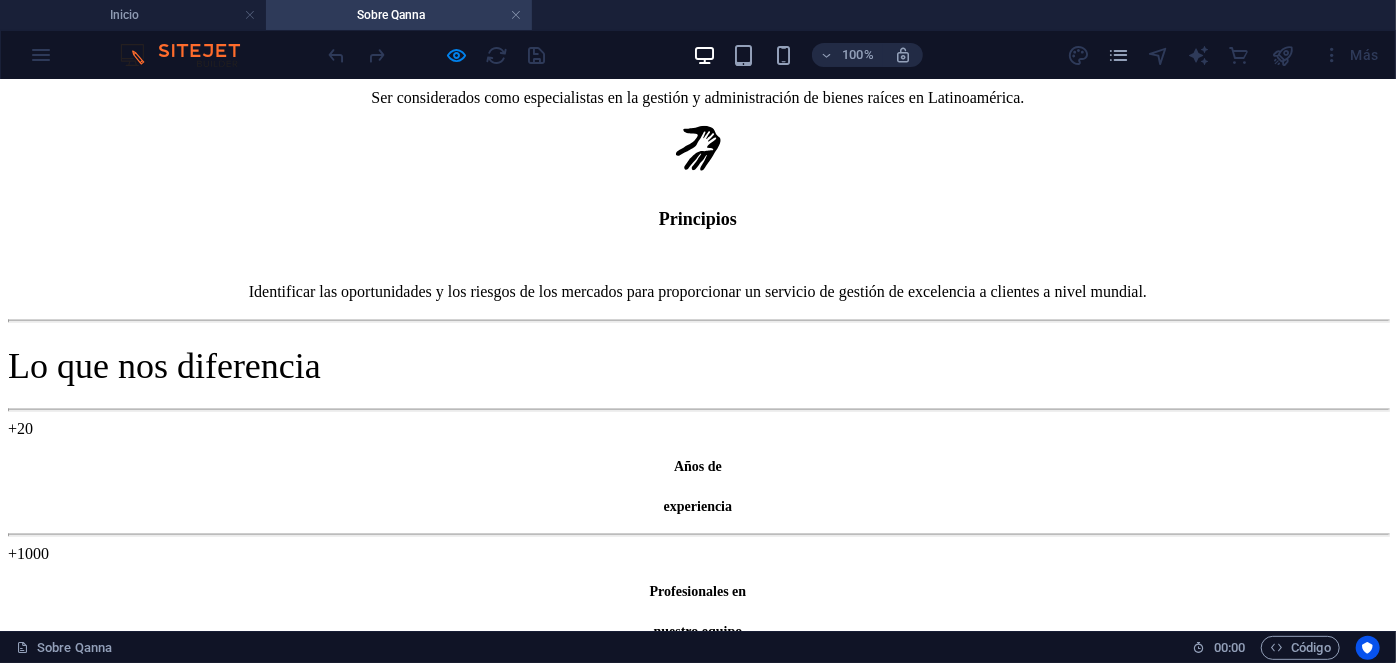 click on "[FIRST] [LAST] Commercial Director" at bounding box center (698, 1953) 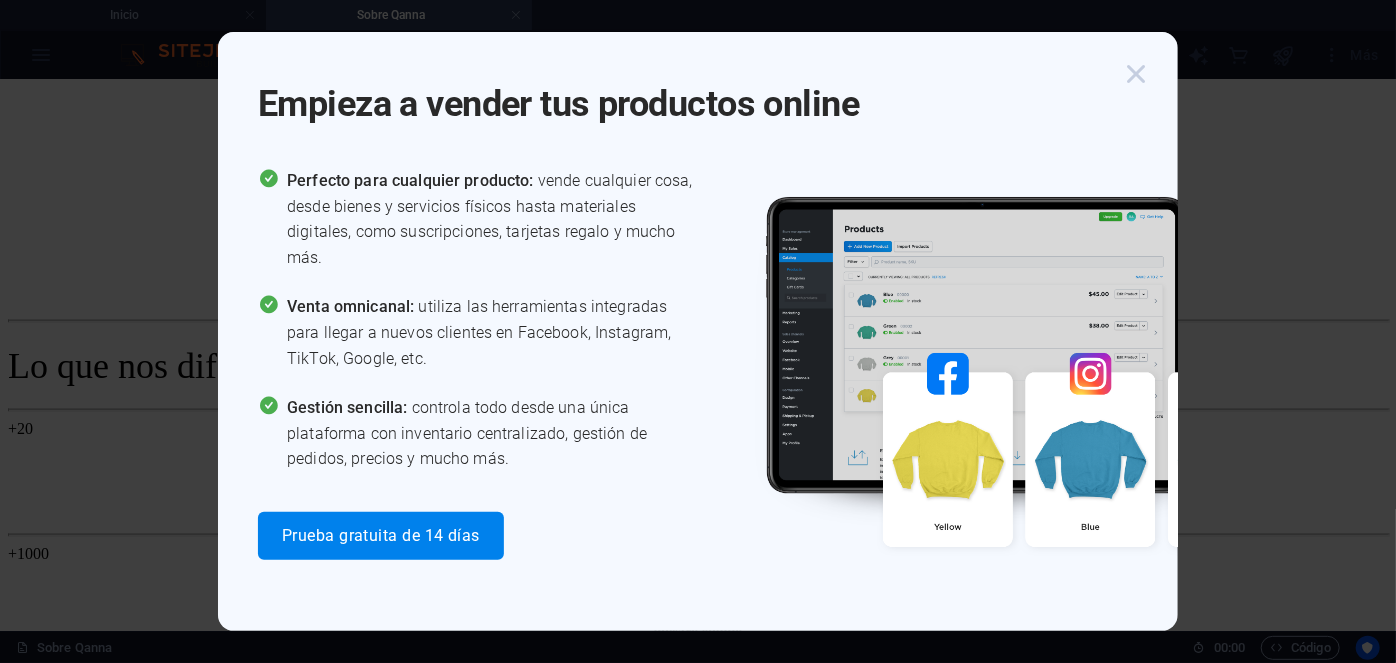 click at bounding box center [1136, 74] 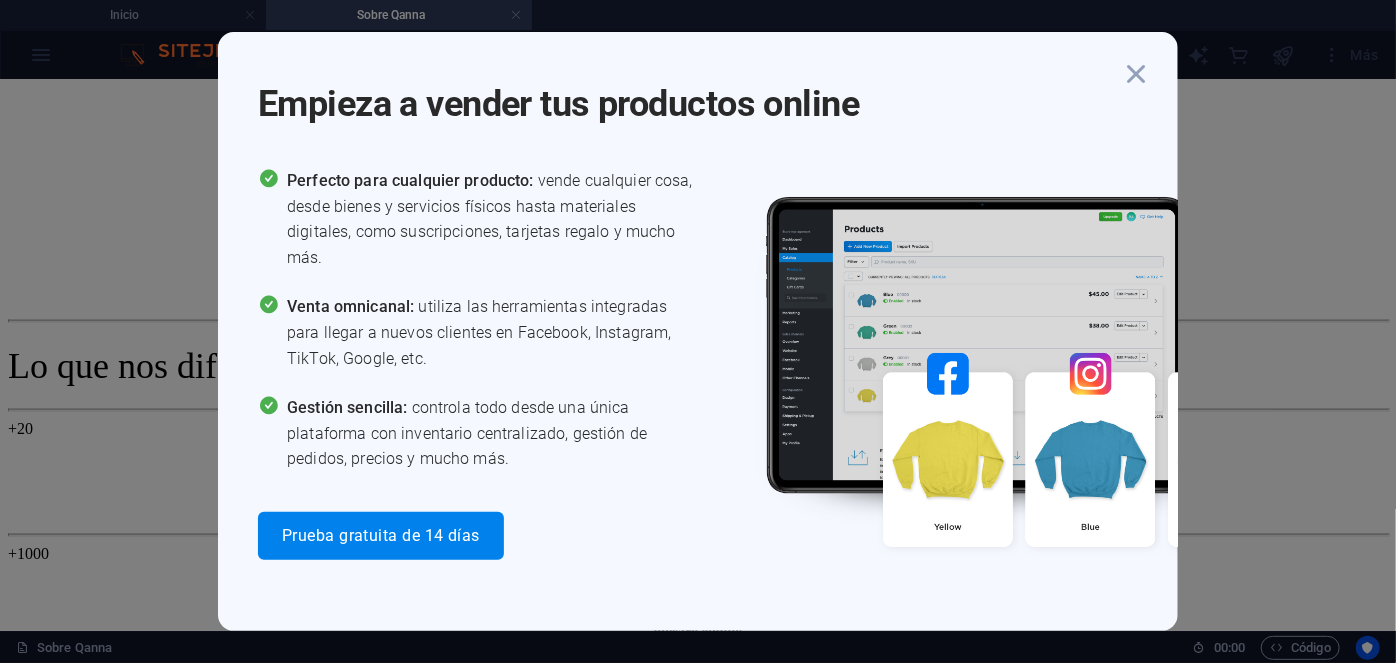 click at bounding box center [1136, 74] 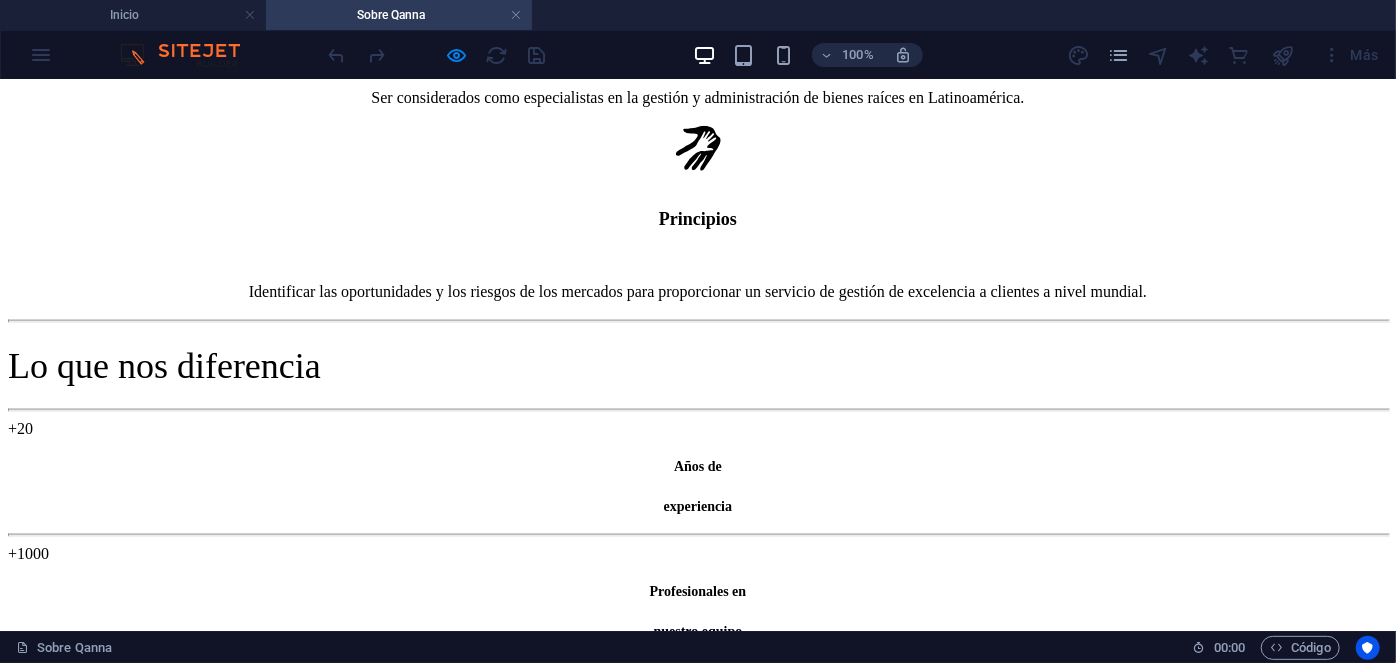 click on "[FIRST] [LAST] Commercial Director" at bounding box center (698, 1953) 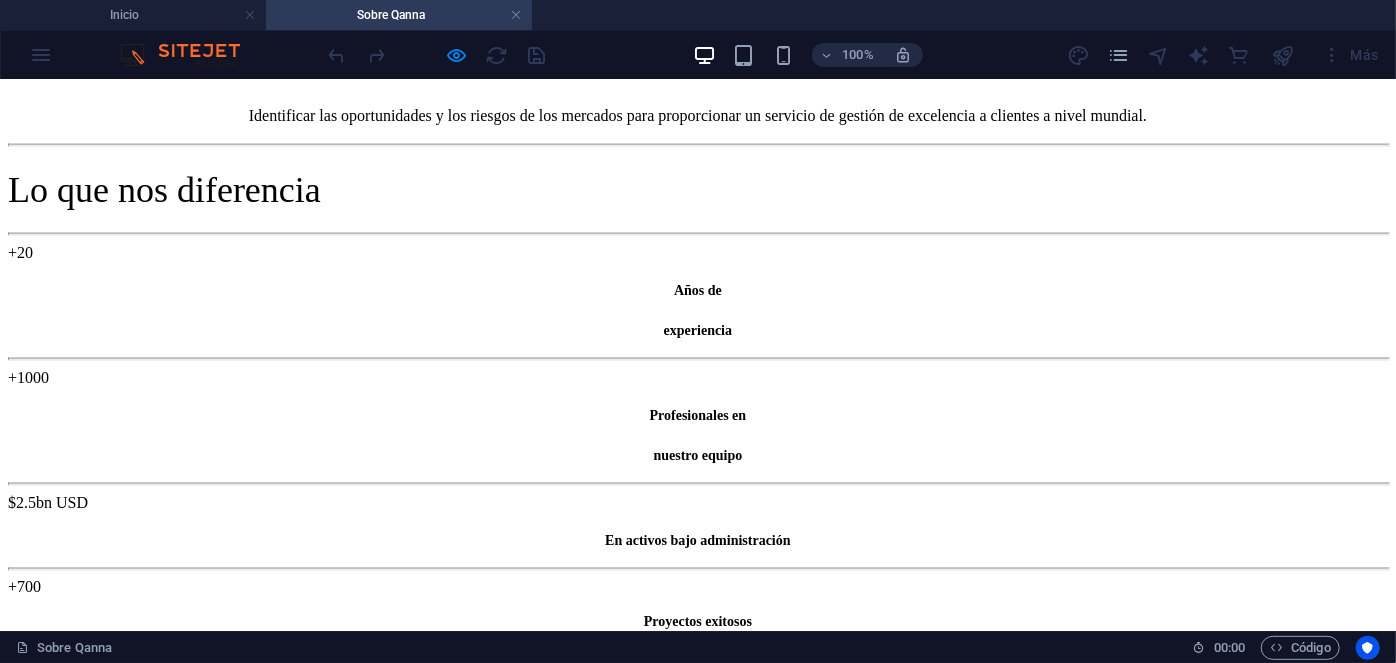 scroll, scrollTop: 1426, scrollLeft: 0, axis: vertical 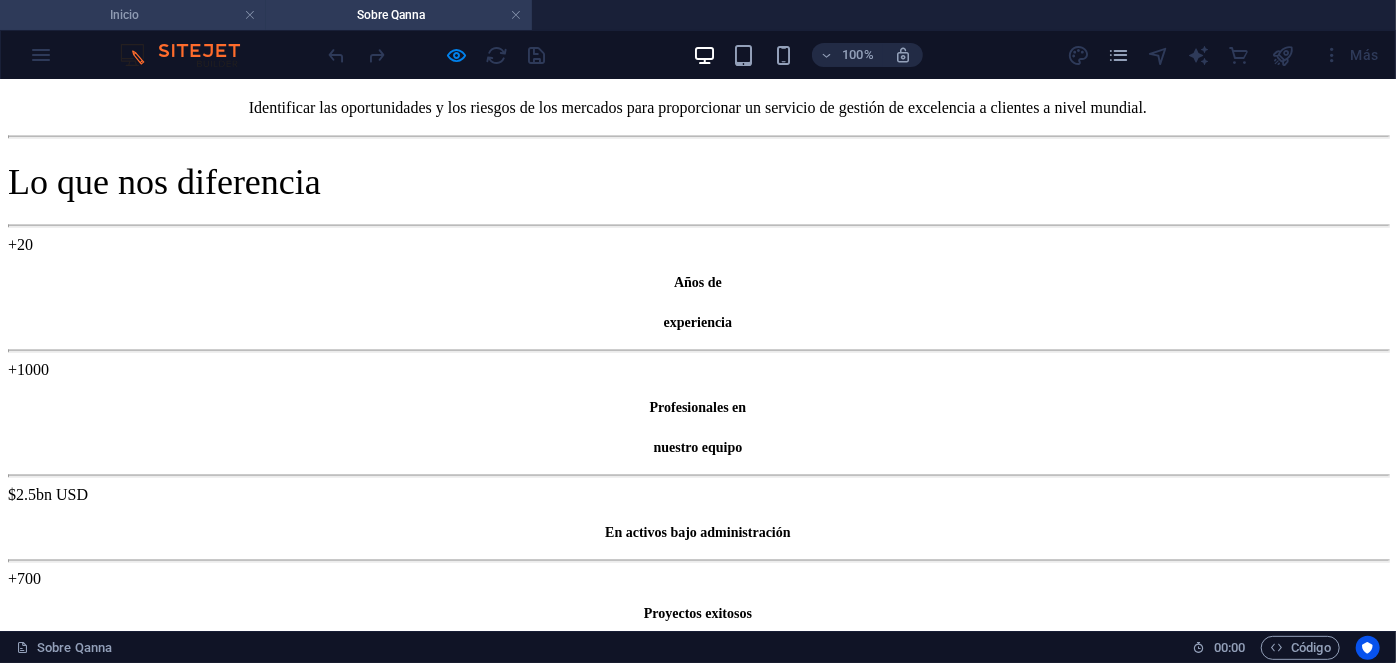 click on "Inicio" at bounding box center (133, 15) 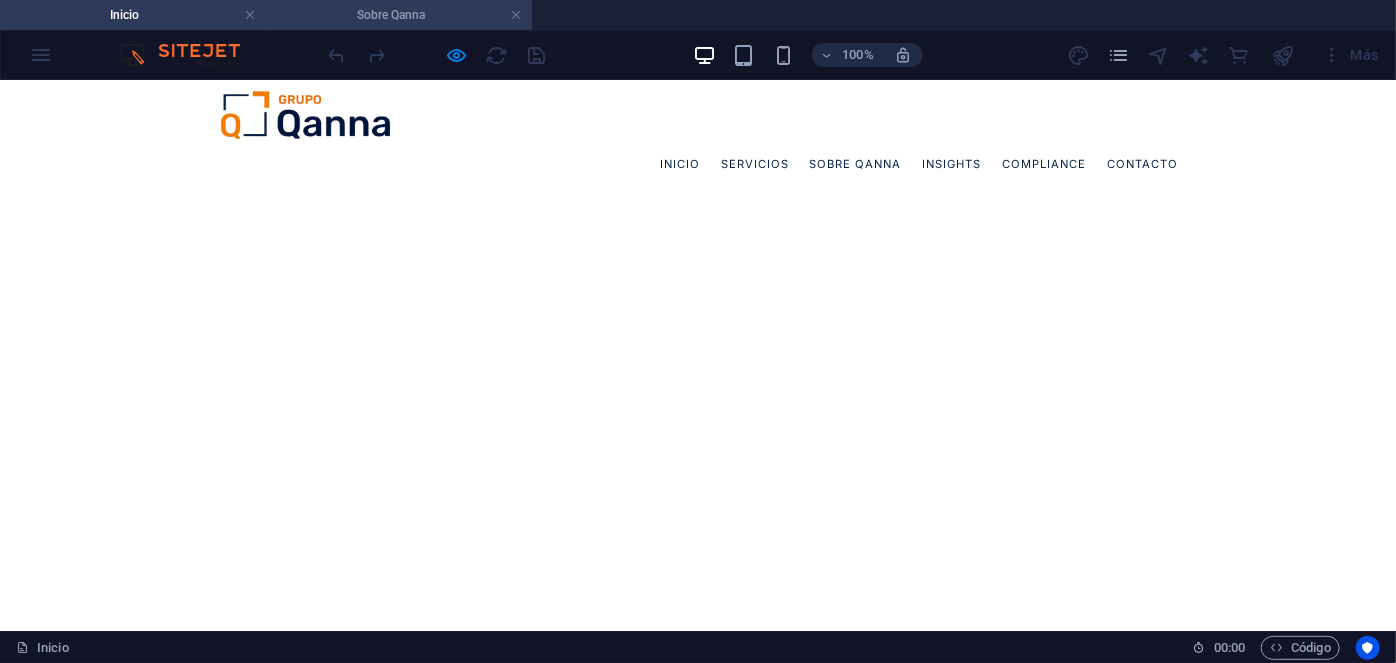 click on "Sobre Qanna" at bounding box center [399, 15] 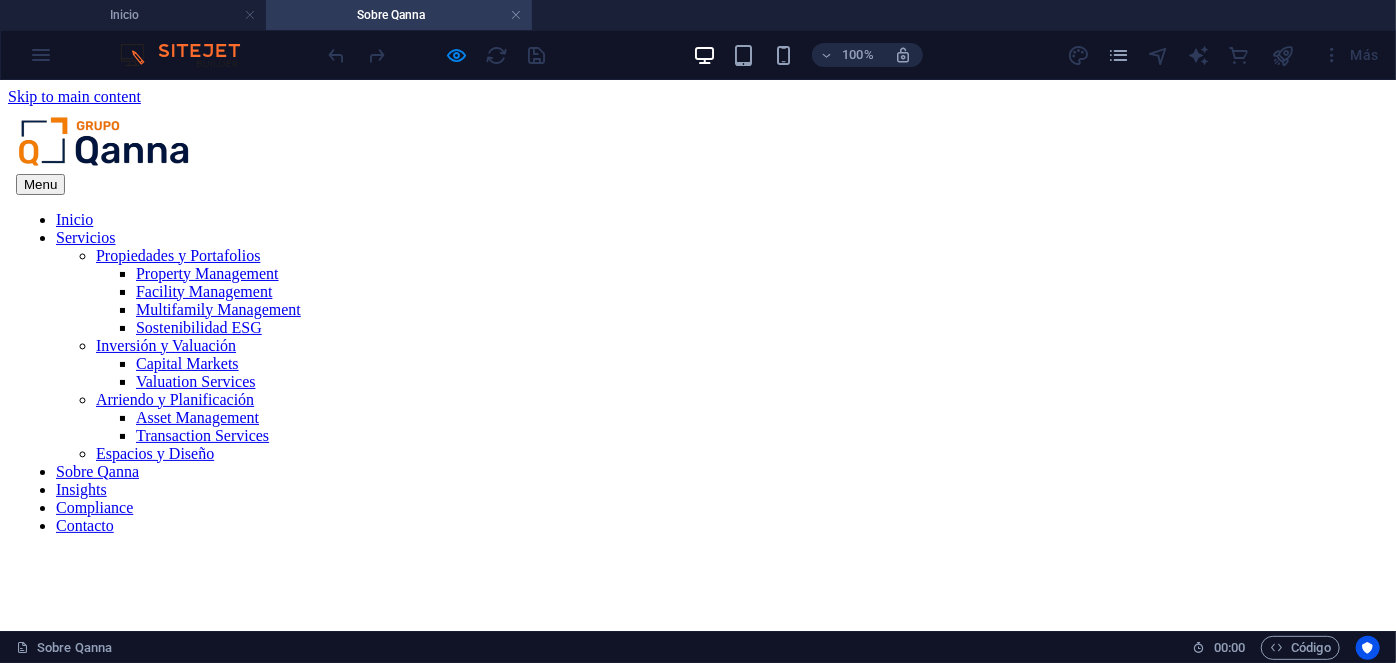 scroll, scrollTop: 1426, scrollLeft: 0, axis: vertical 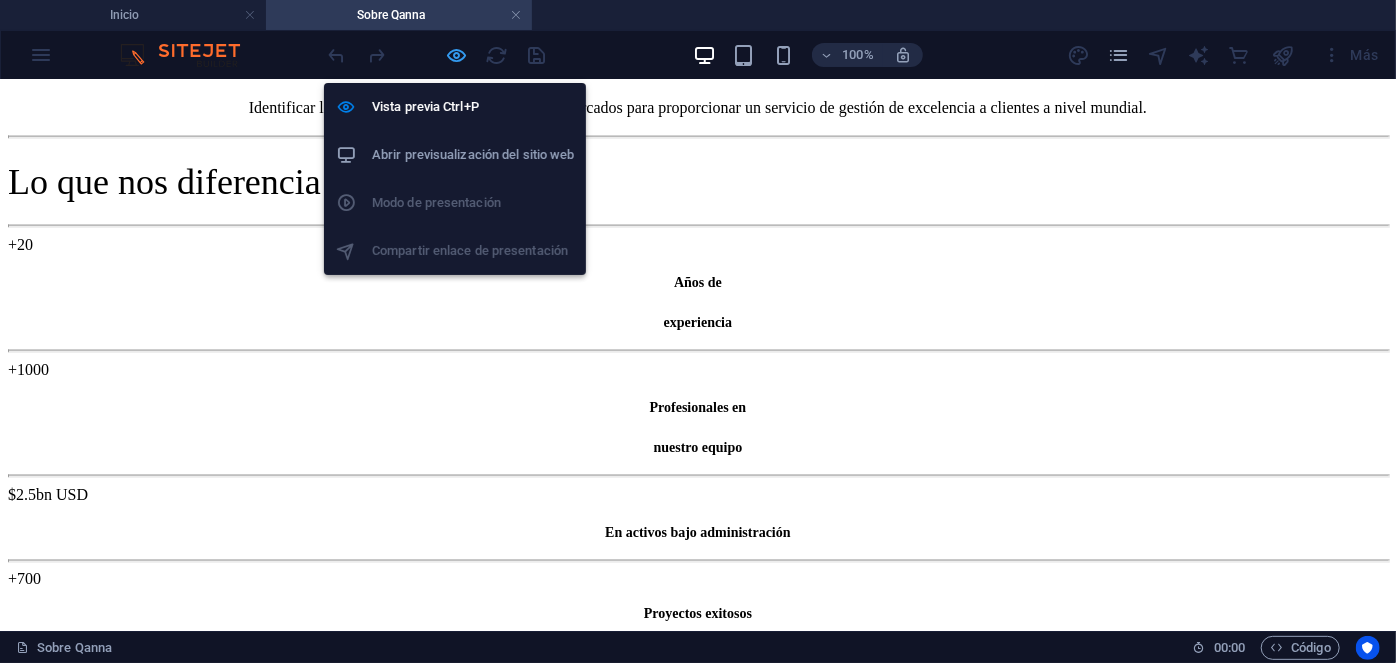 click at bounding box center (457, 55) 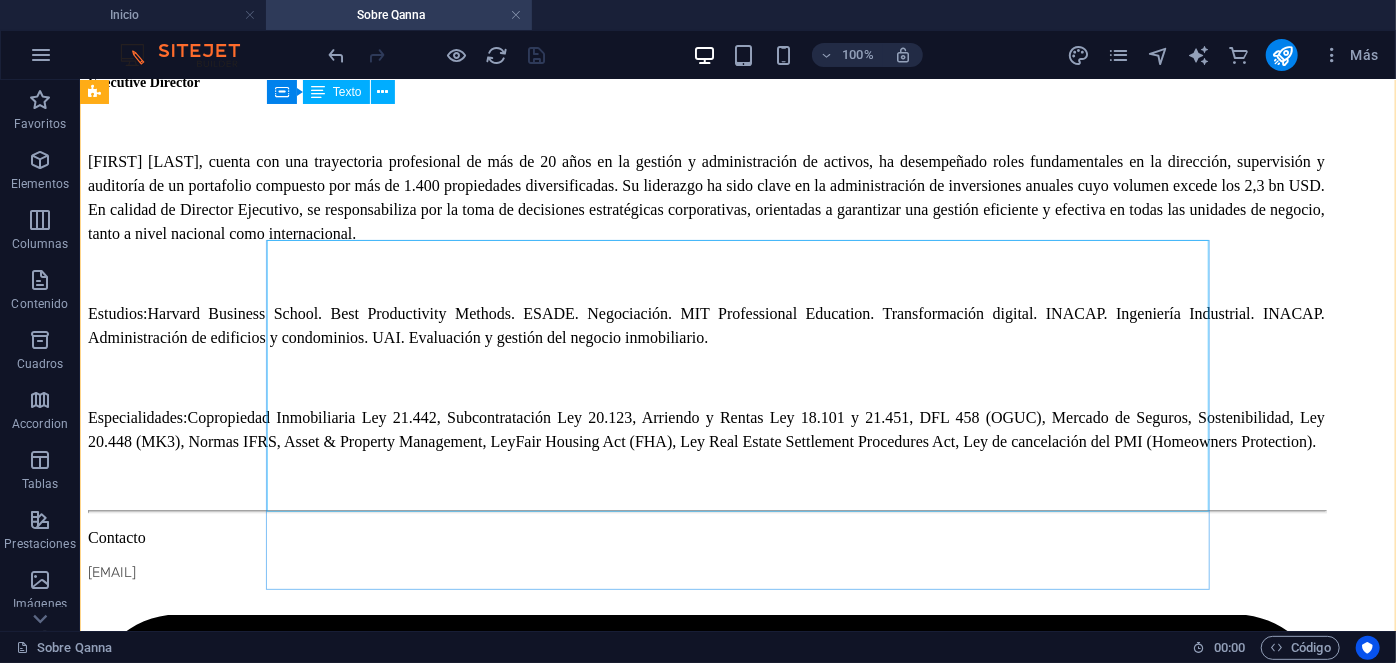 scroll, scrollTop: 2830, scrollLeft: 0, axis: vertical 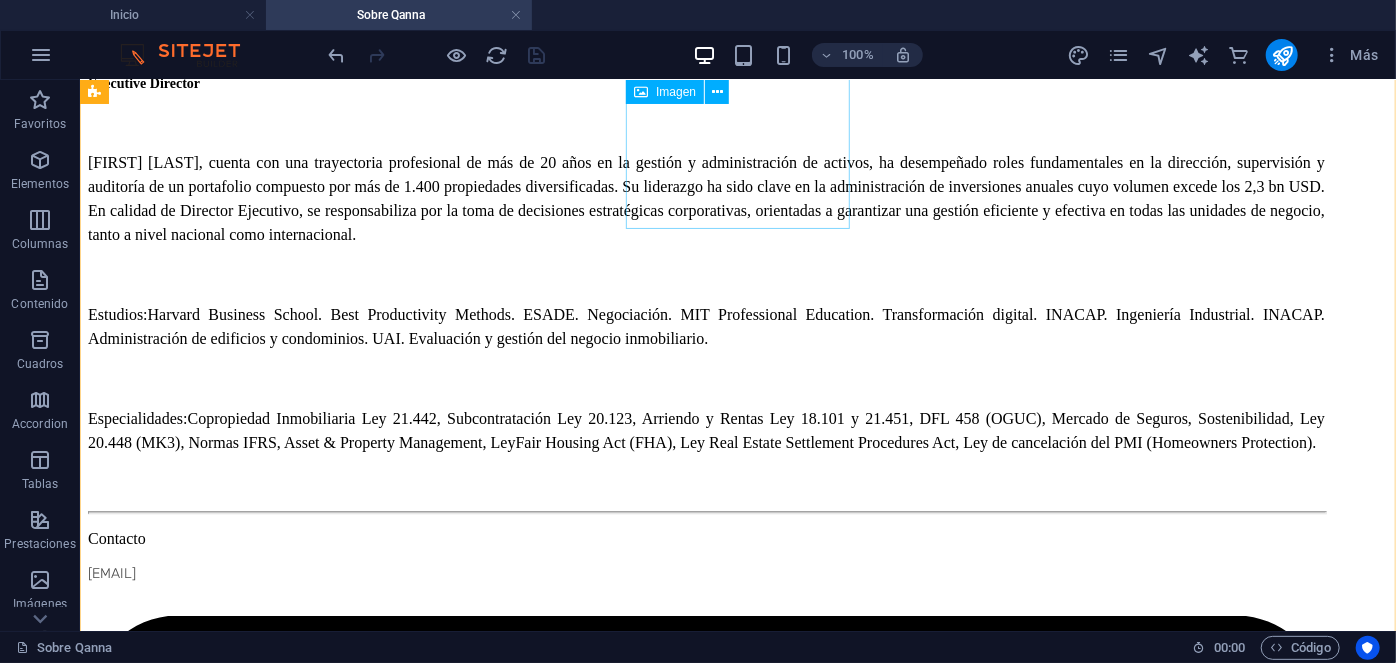click on "Susana Martelli Country Manager USA" at bounding box center [737, 4388] 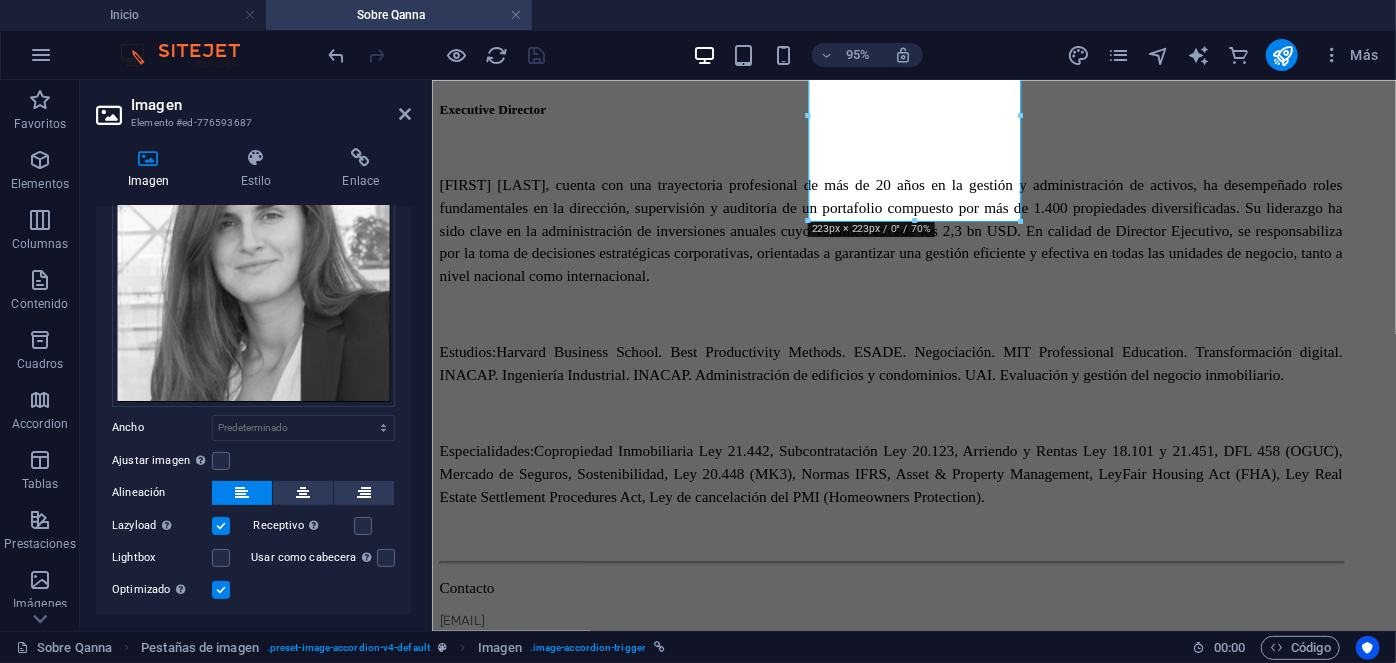 scroll, scrollTop: 180, scrollLeft: 0, axis: vertical 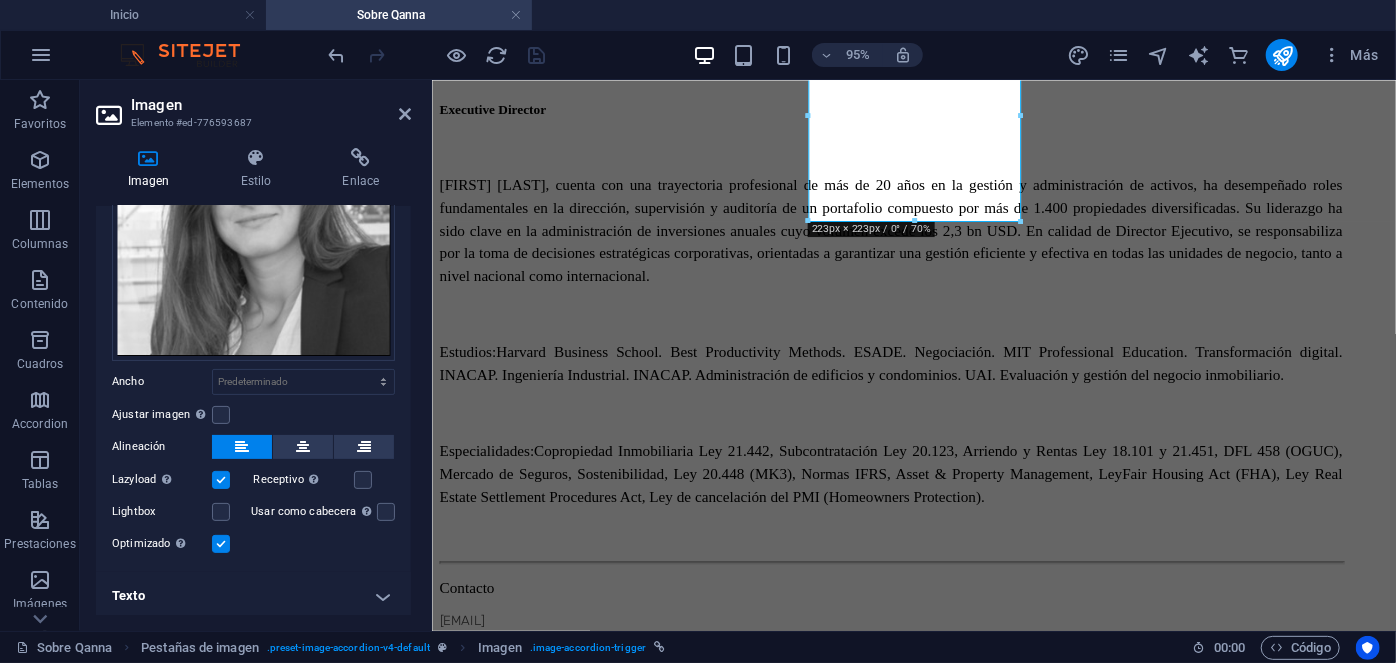 click on "Texto" at bounding box center (253, 596) 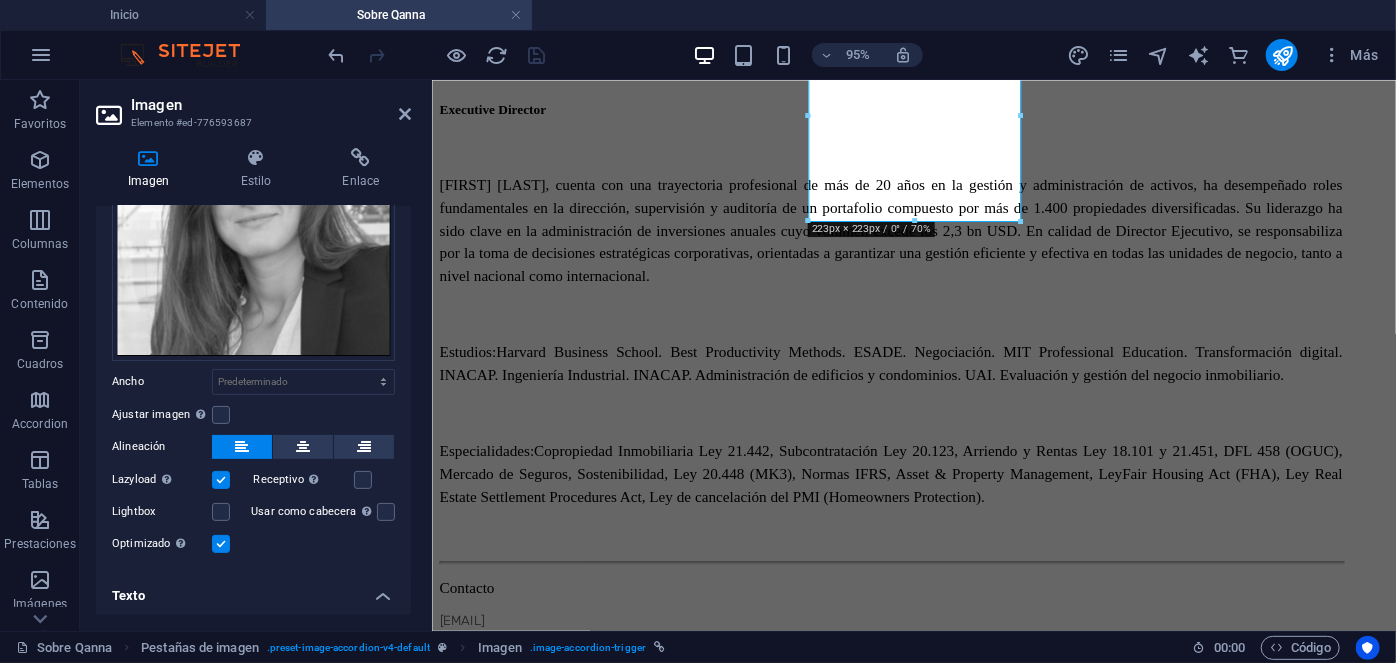 scroll, scrollTop: 400, scrollLeft: 0, axis: vertical 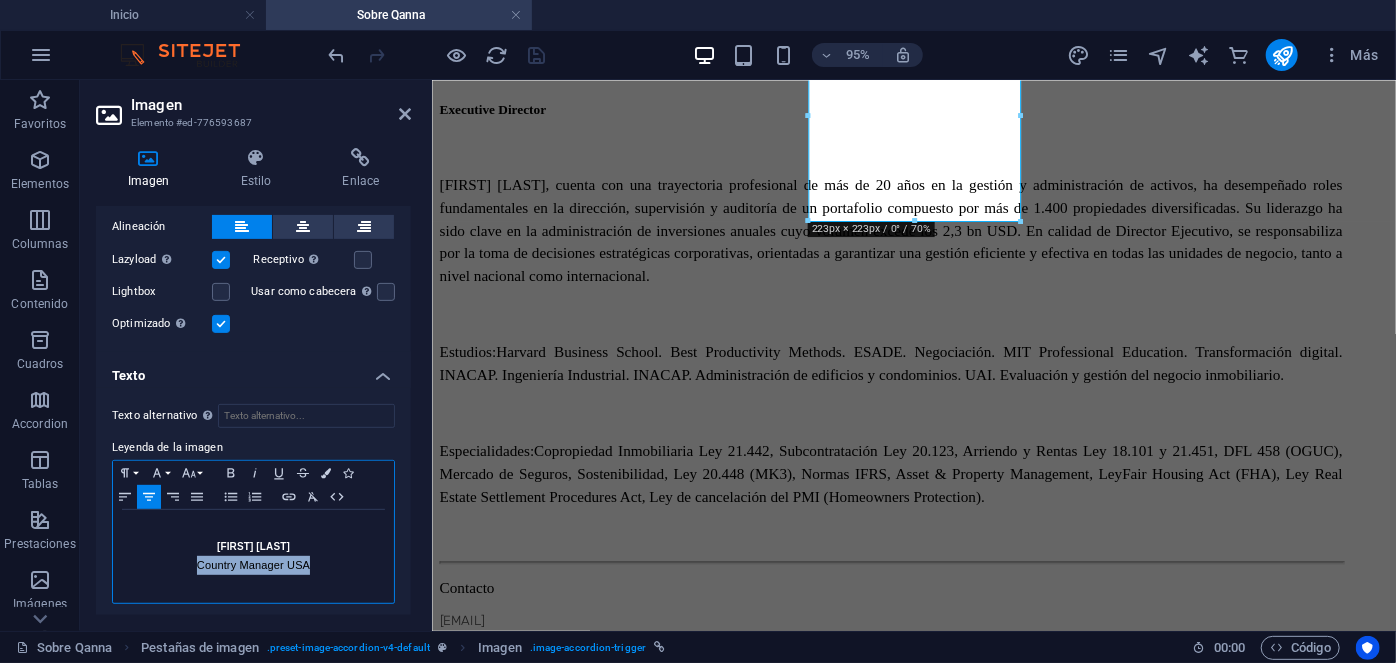 drag, startPoint x: 316, startPoint y: 566, endPoint x: 196, endPoint y: 565, distance: 120.004166 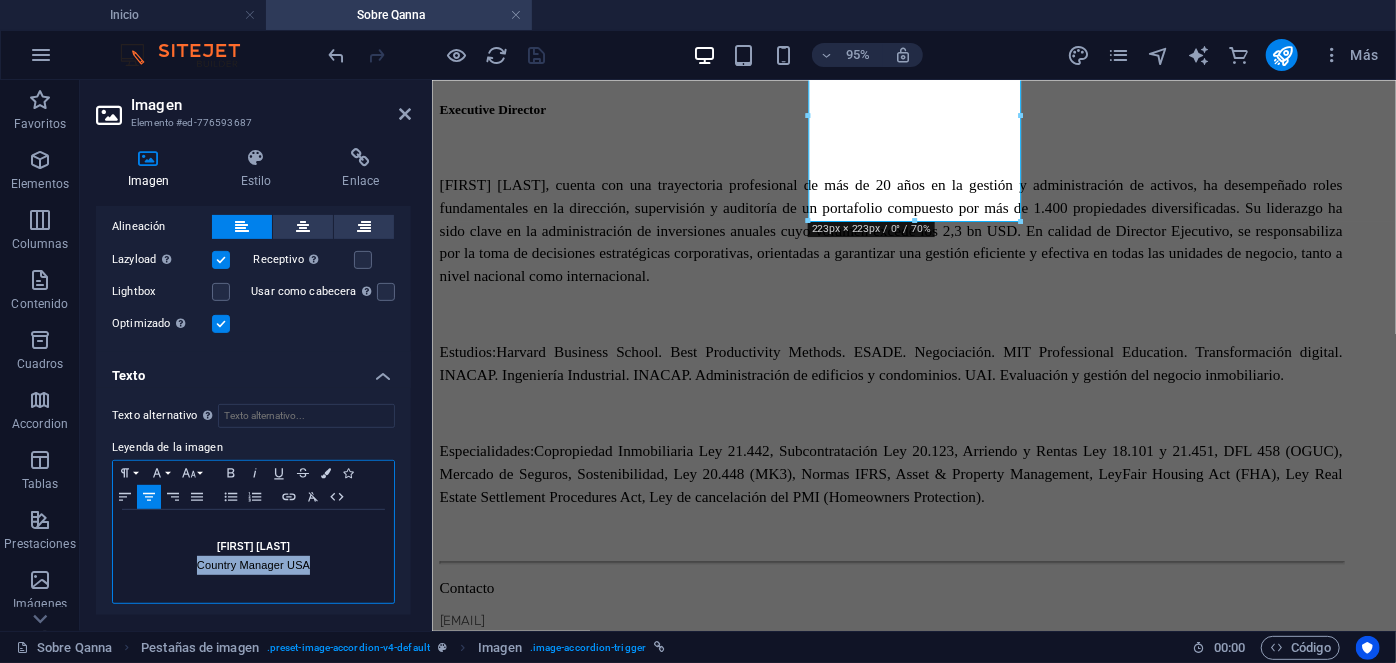 click on "Country Manager USA" at bounding box center (253, 565) 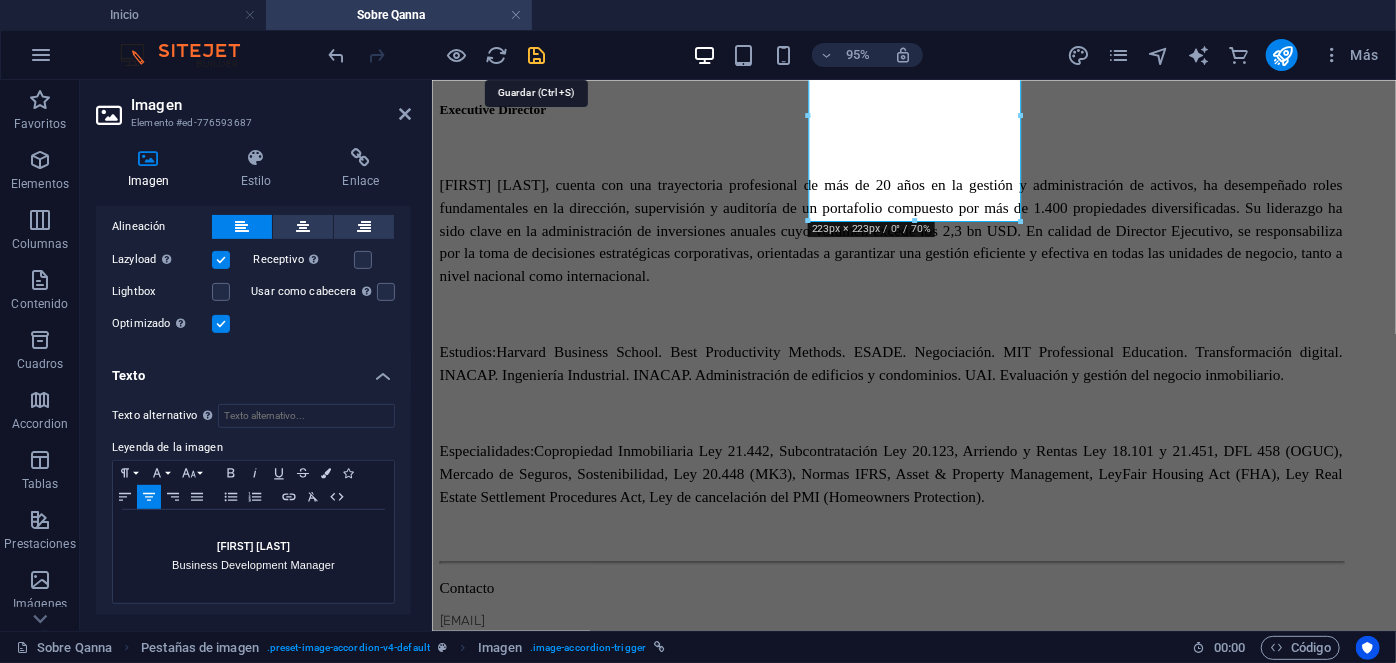 click at bounding box center (537, 55) 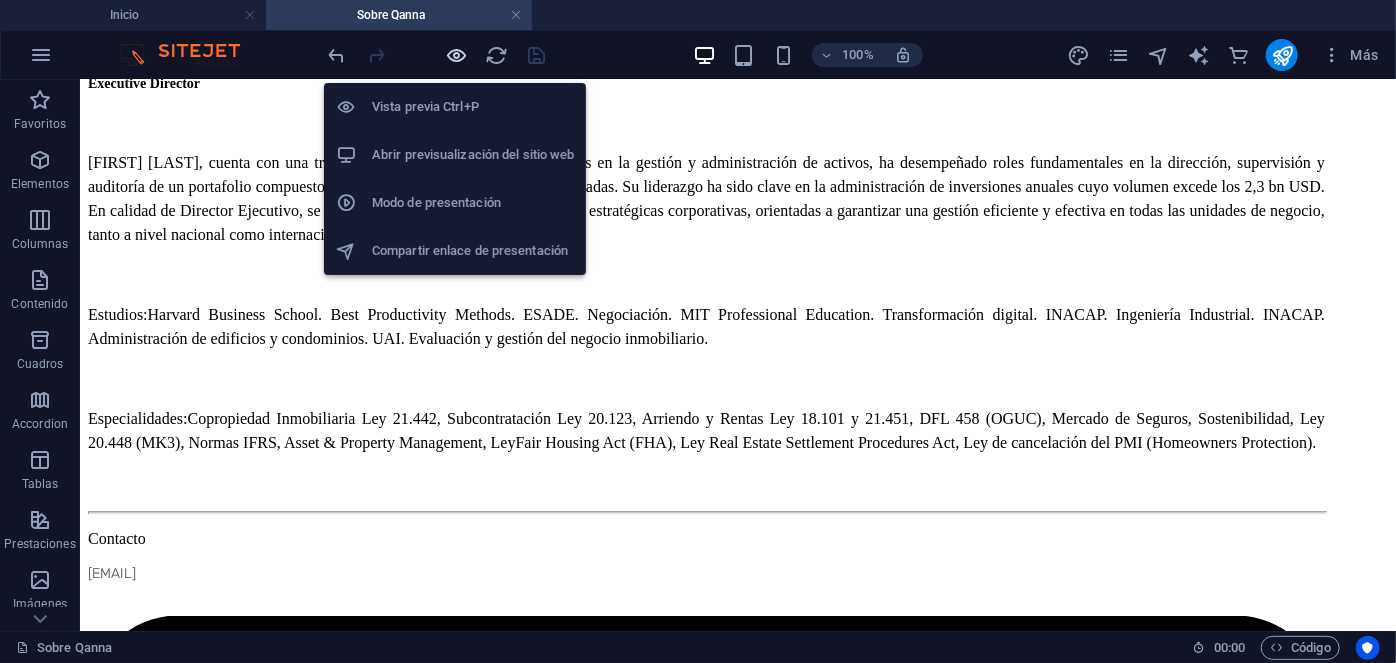 click at bounding box center (457, 55) 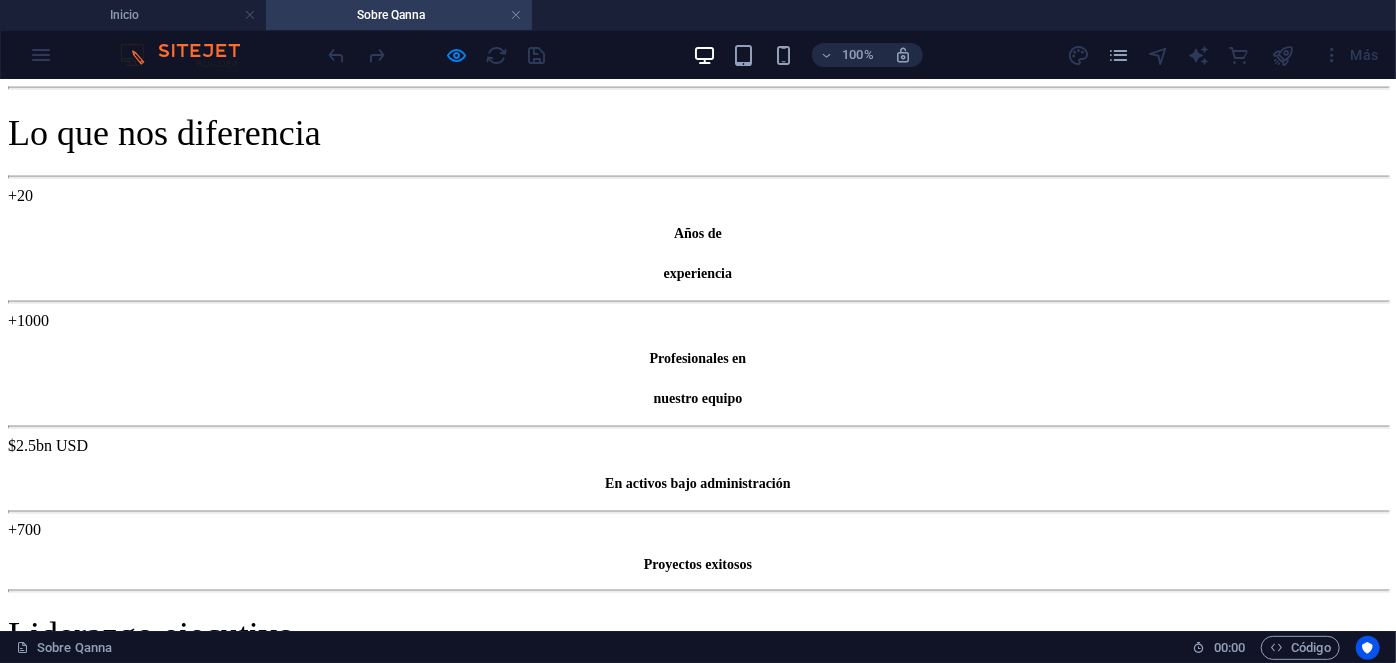 scroll, scrollTop: 1477, scrollLeft: 0, axis: vertical 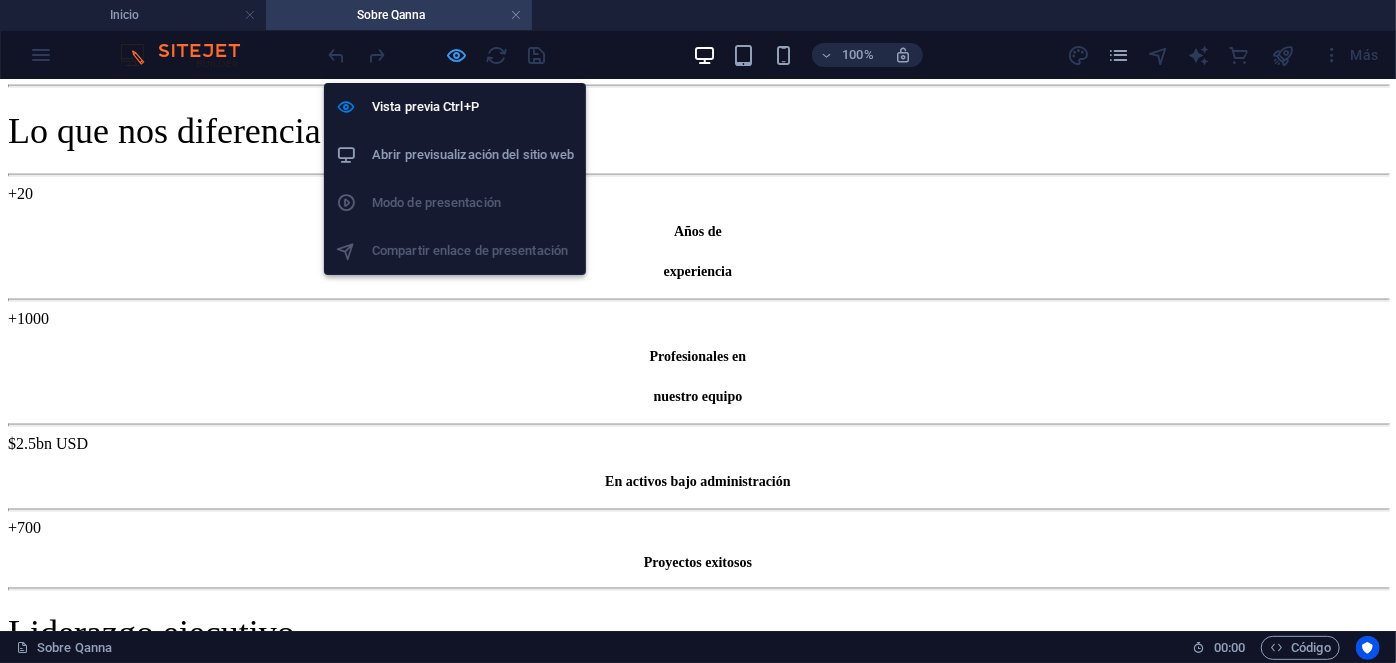click at bounding box center [457, 55] 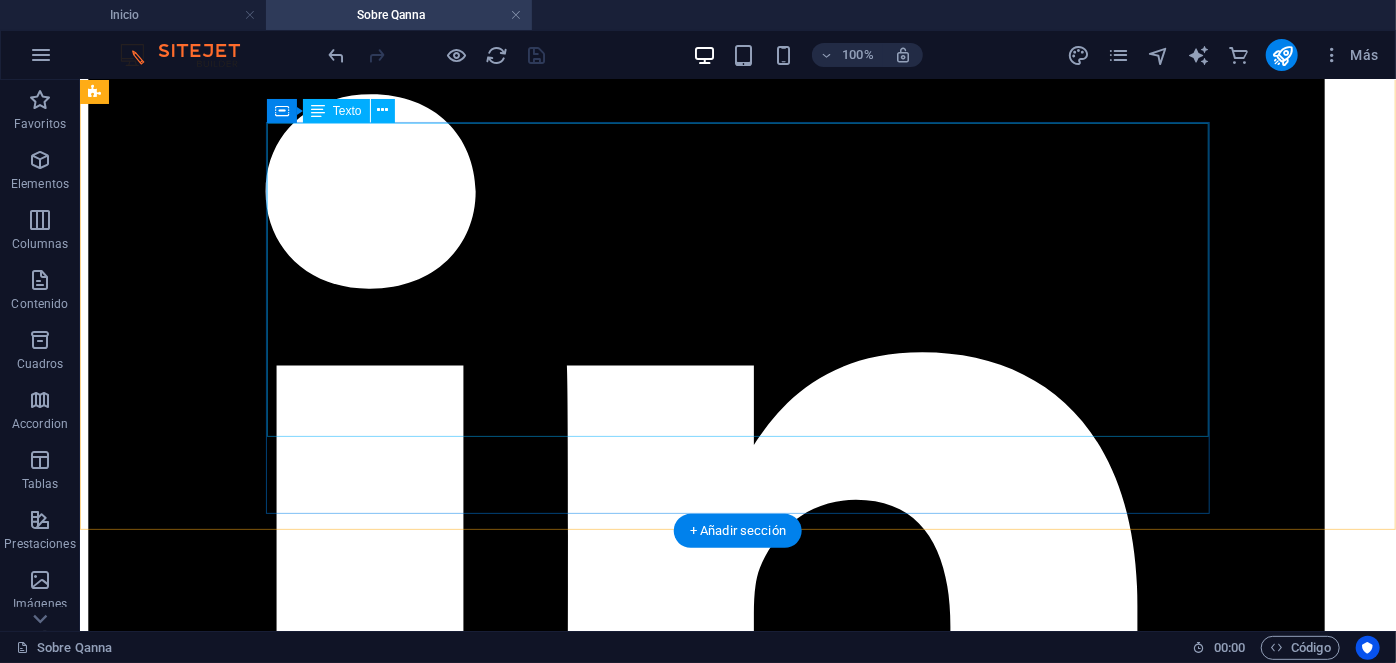 scroll, scrollTop: 3850, scrollLeft: 0, axis: vertical 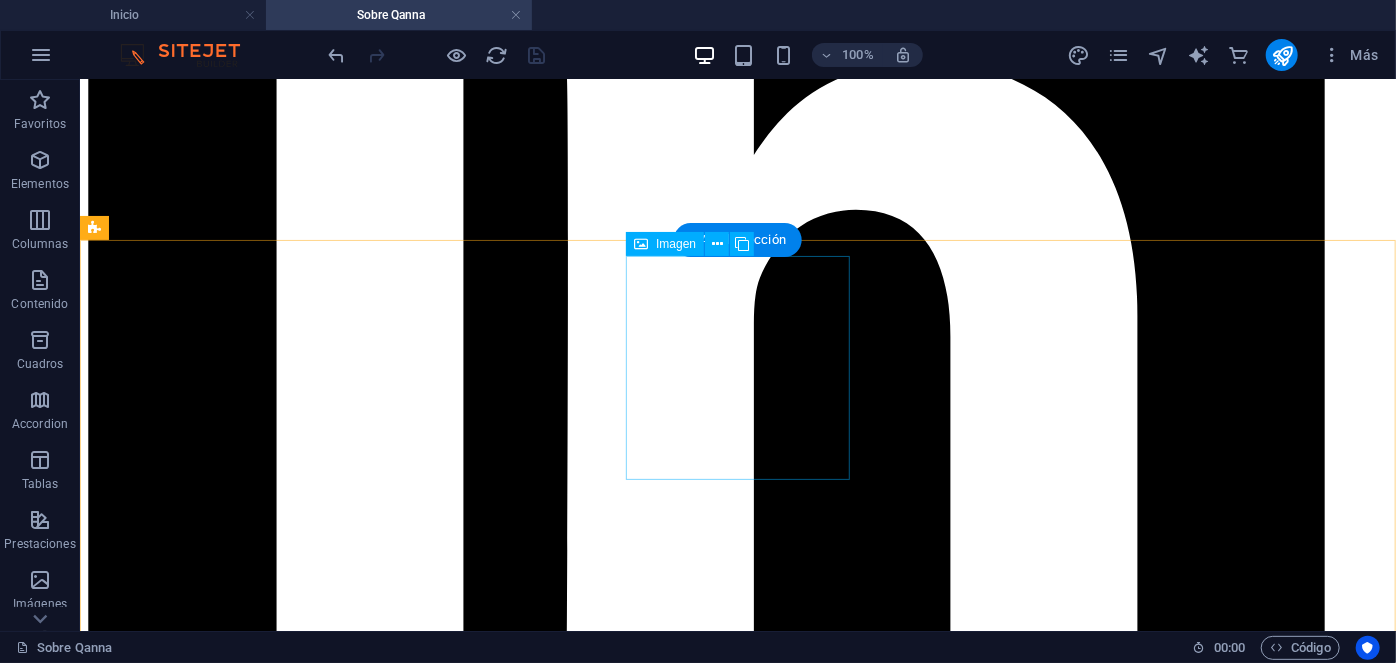 click on "Catalina Grünwald Transaction Manager LATAM" at bounding box center [737, 8271] 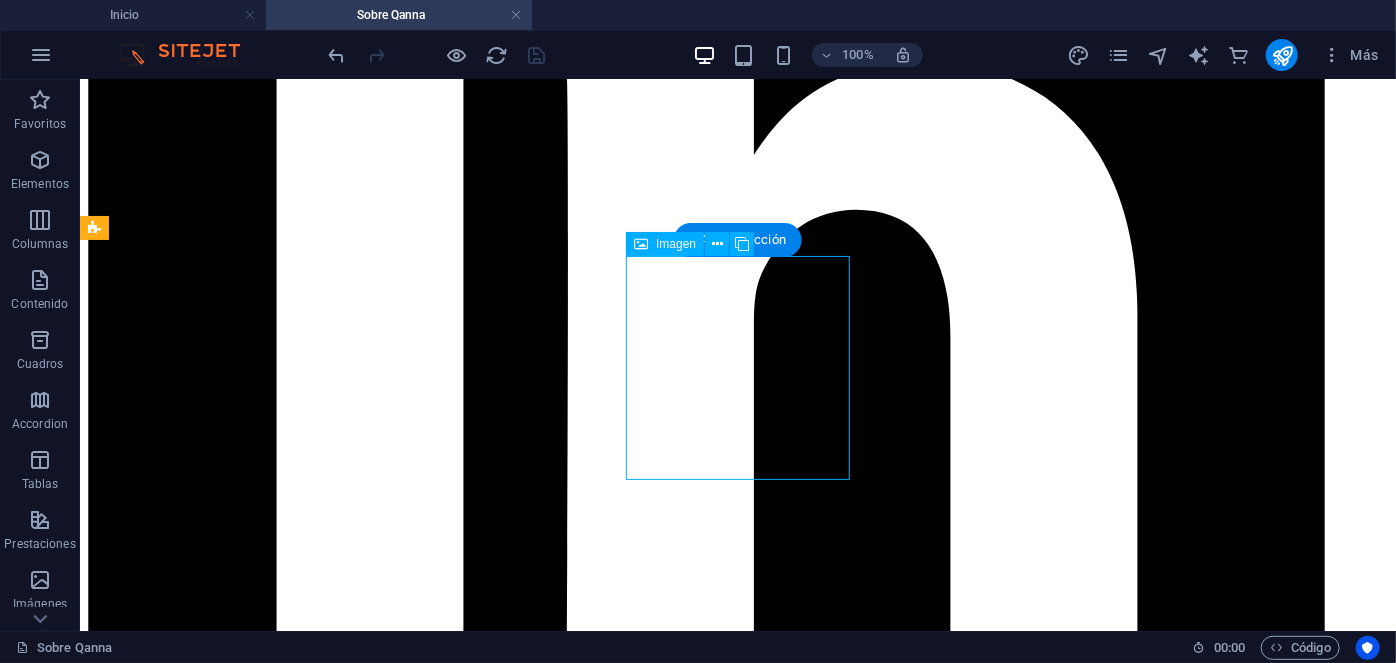 click on "Catalina Grünwald Transaction Manager LATAM" at bounding box center [737, 8271] 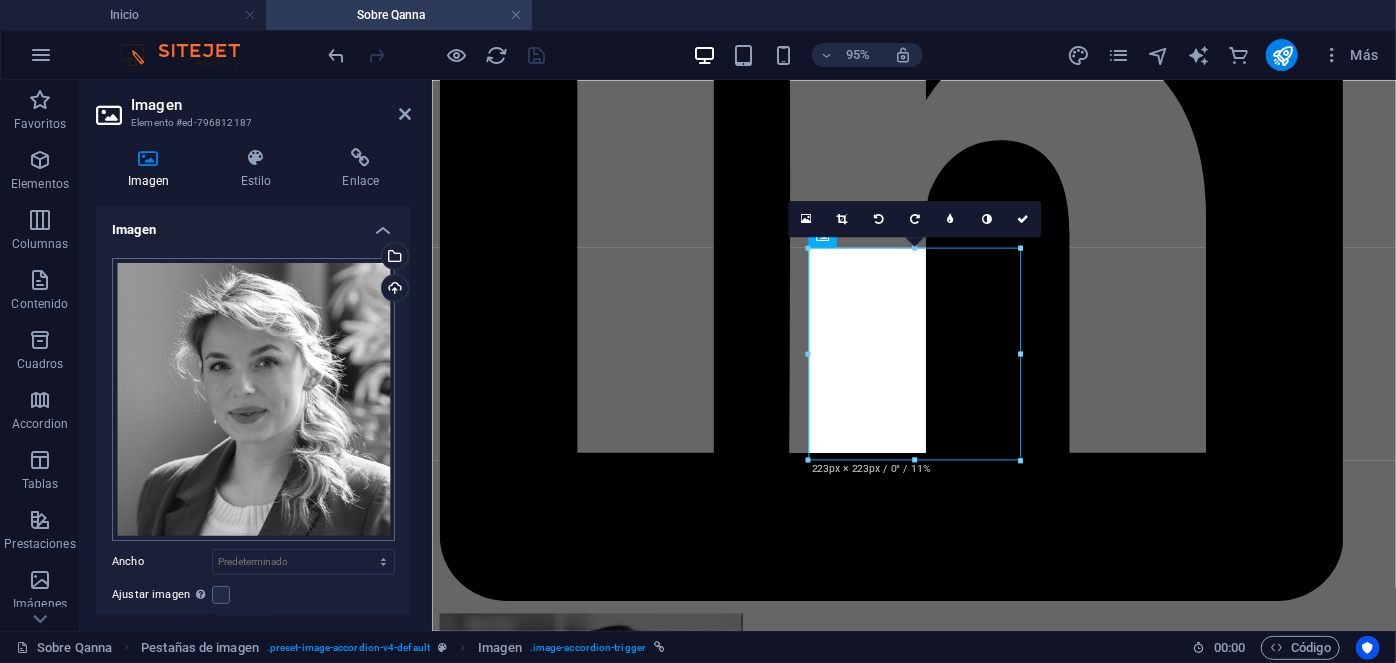 scroll, scrollTop: 180, scrollLeft: 0, axis: vertical 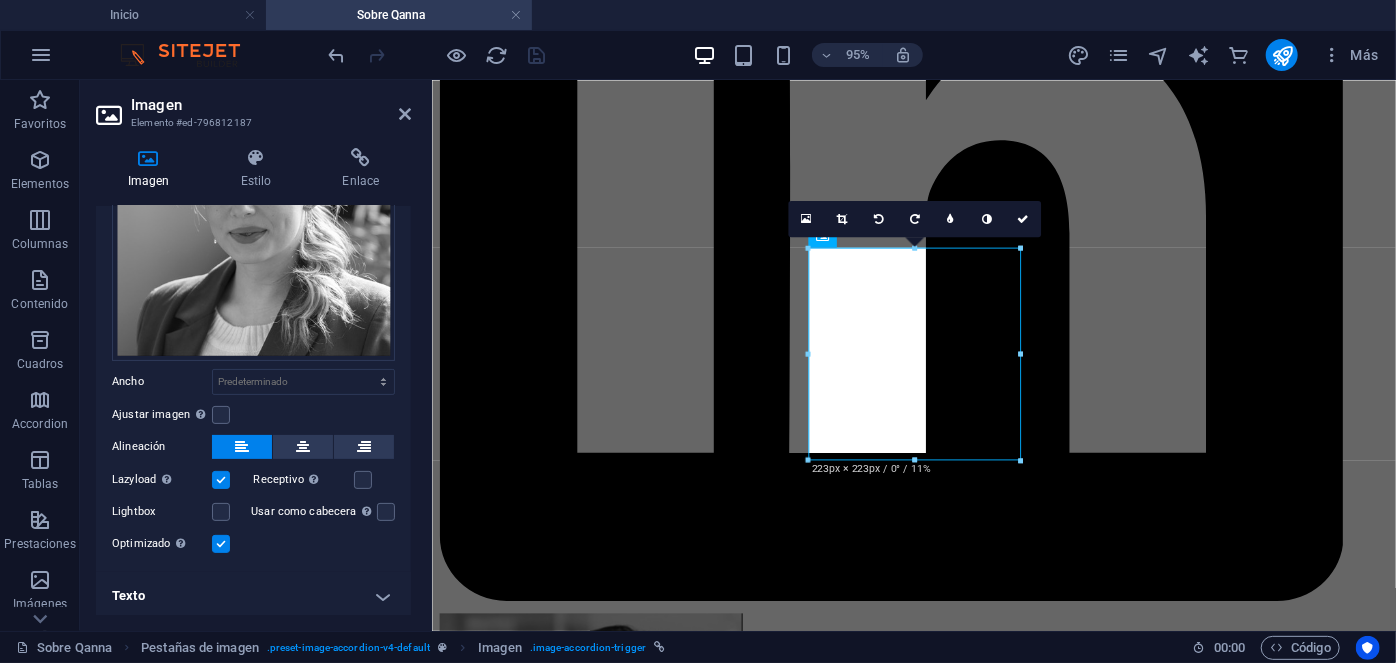 click on "Texto" at bounding box center (253, 596) 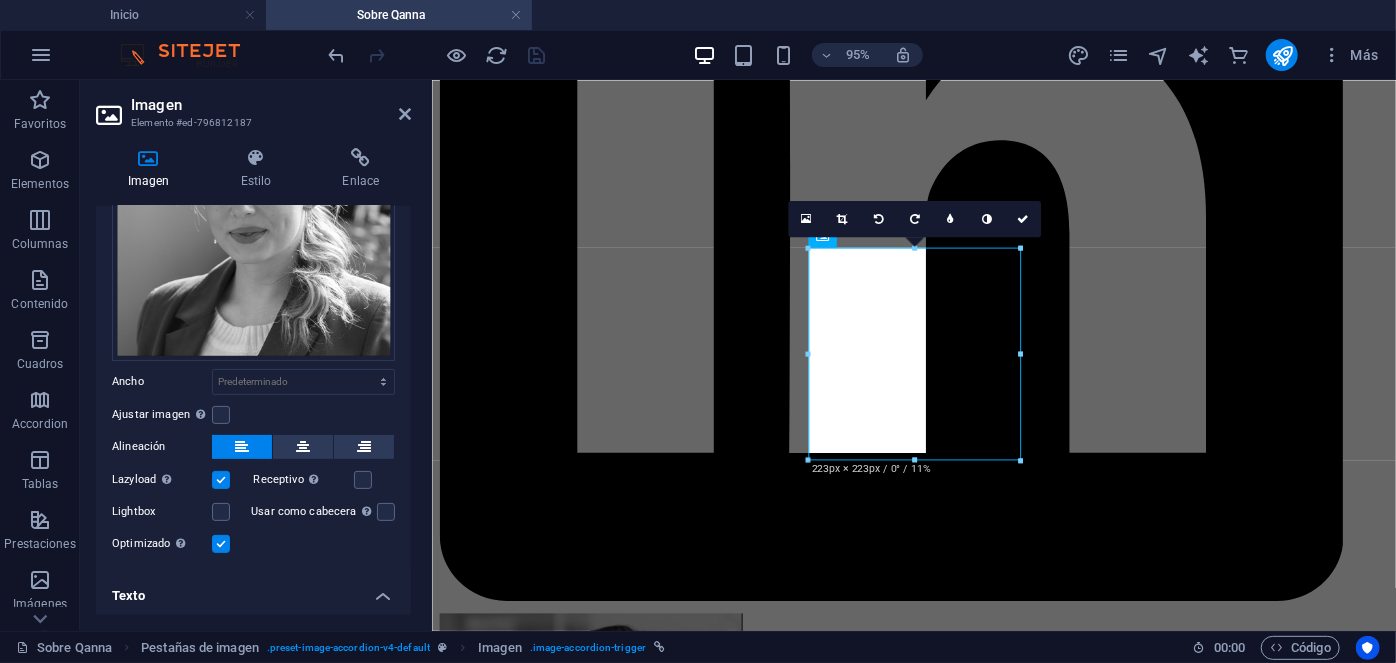 scroll, scrollTop: 368, scrollLeft: 0, axis: vertical 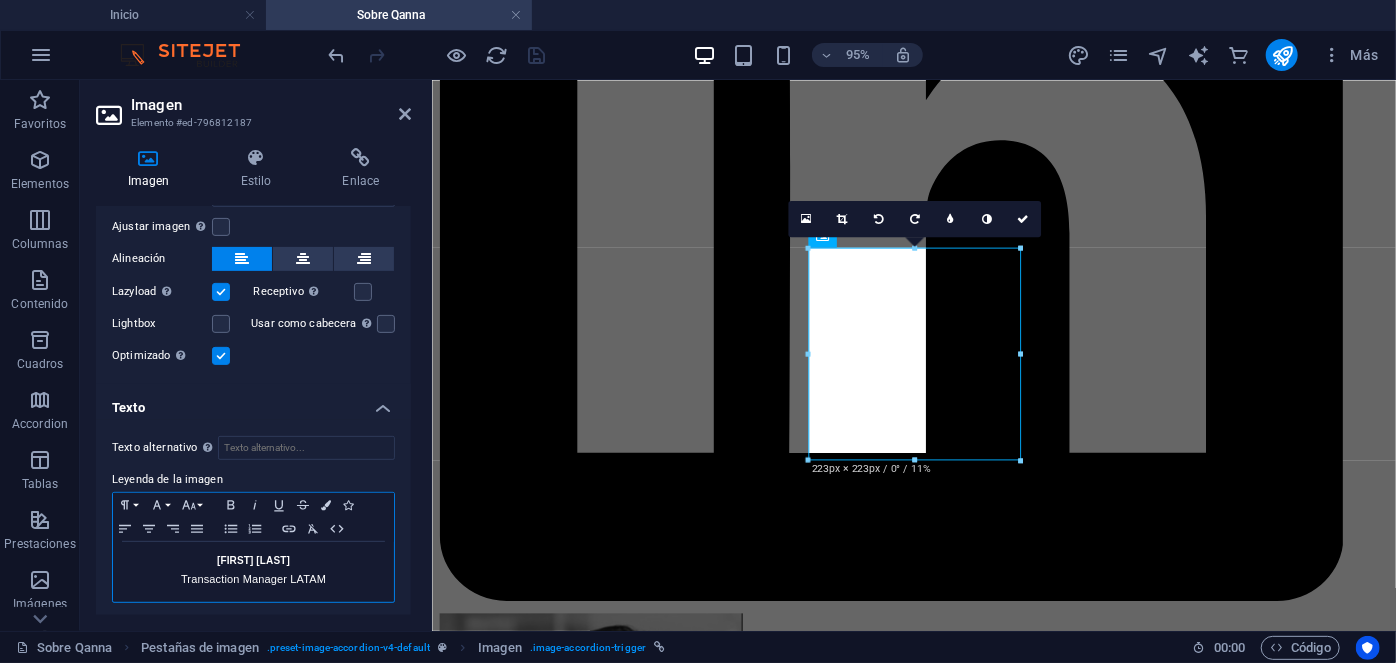 click on "Transaction Manager LATAM" at bounding box center [253, 579] 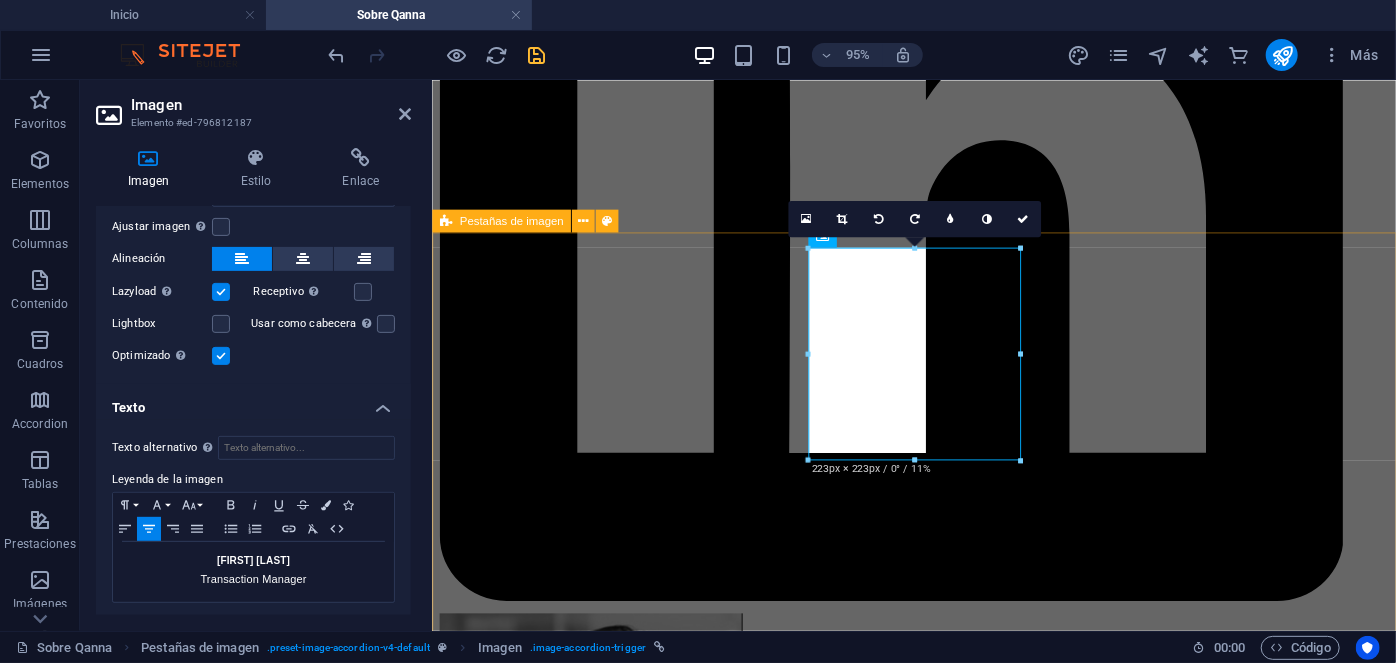 click on "[FIRST] [LAST] Transaction Manager [FIRST] [LAST] Transaction Manager LATAM Con una trayectoria sólida y comprobada que abarca más de 16 años de experiencia en gestión de operaciones comerciales, me he enfocado principalmente en el análisis y desarrollo estratégico dentro de los mercados financieros, abarcando Chile, el resto de Latinoamérica y los Estados Unidos. Esta extensa experiencia me ha permitido adquirir un profundo conocimiento de las dinámicas económicas, estructuras de inversión y tendencias de mercado propias de estas regiones, consolidándome como un profesional capaz de abordar desafíos complejos y generar resultados sostenibles en entornos altamente competitivos. Estudios: UNAM. Psicología. IRG, Master en psicología clínica. ESADE, Real Estate Business Development & Investment Services. Especialidades: Mercados financieros. Contacto roxana.diez@[EXAMPLE.COM] [FIRST] [LAST] Project Management Director [FIRST] [LAST] Contacto" at bounding box center [938, 11356] 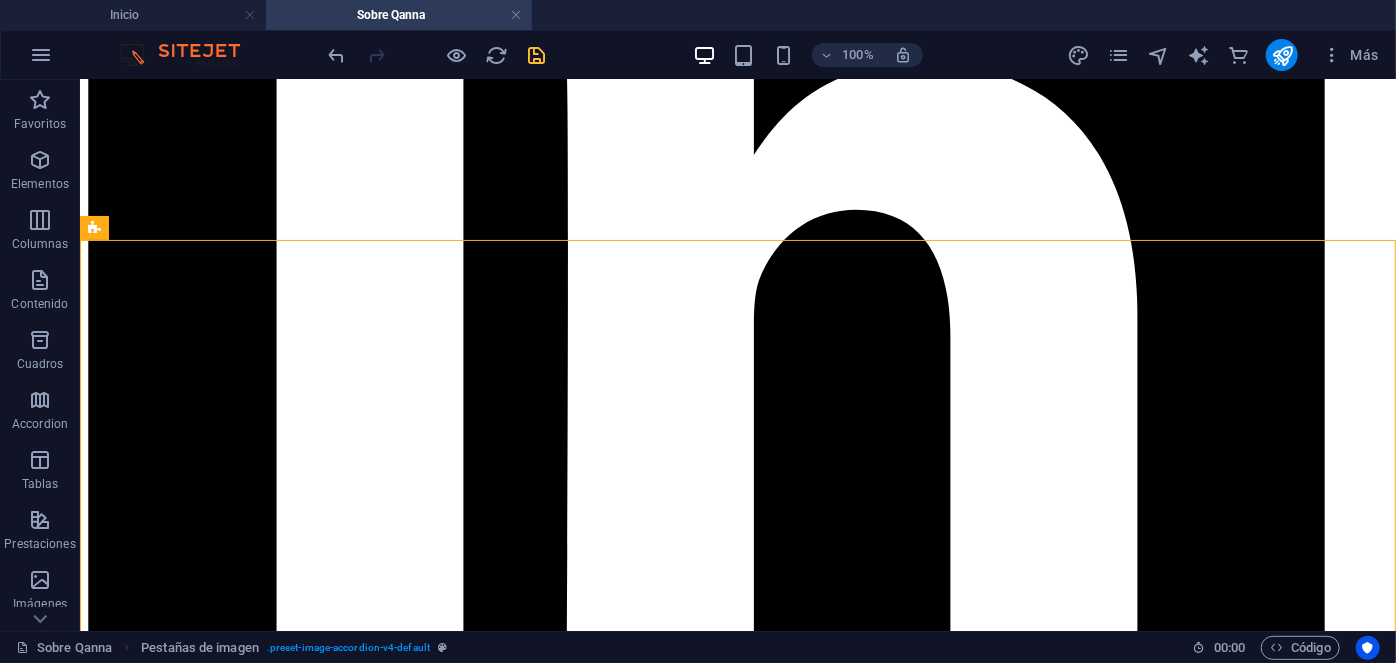 click at bounding box center [537, 55] 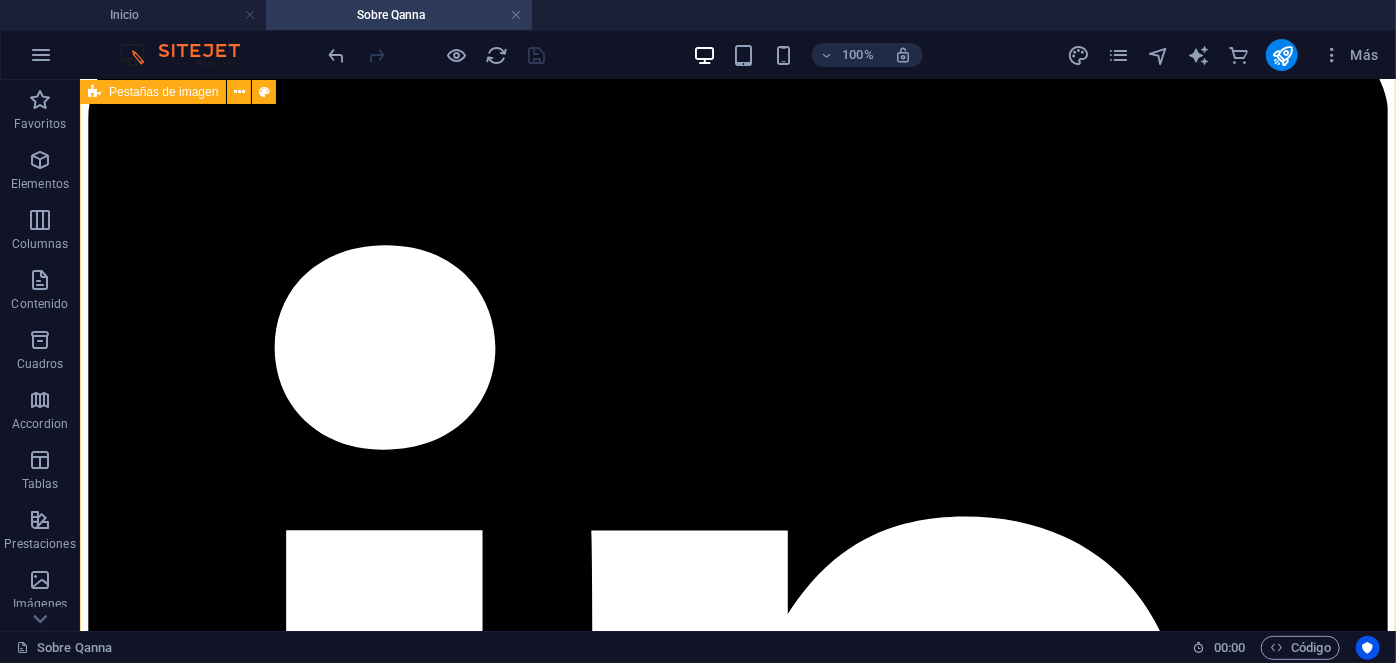 scroll, scrollTop: 5641, scrollLeft: 0, axis: vertical 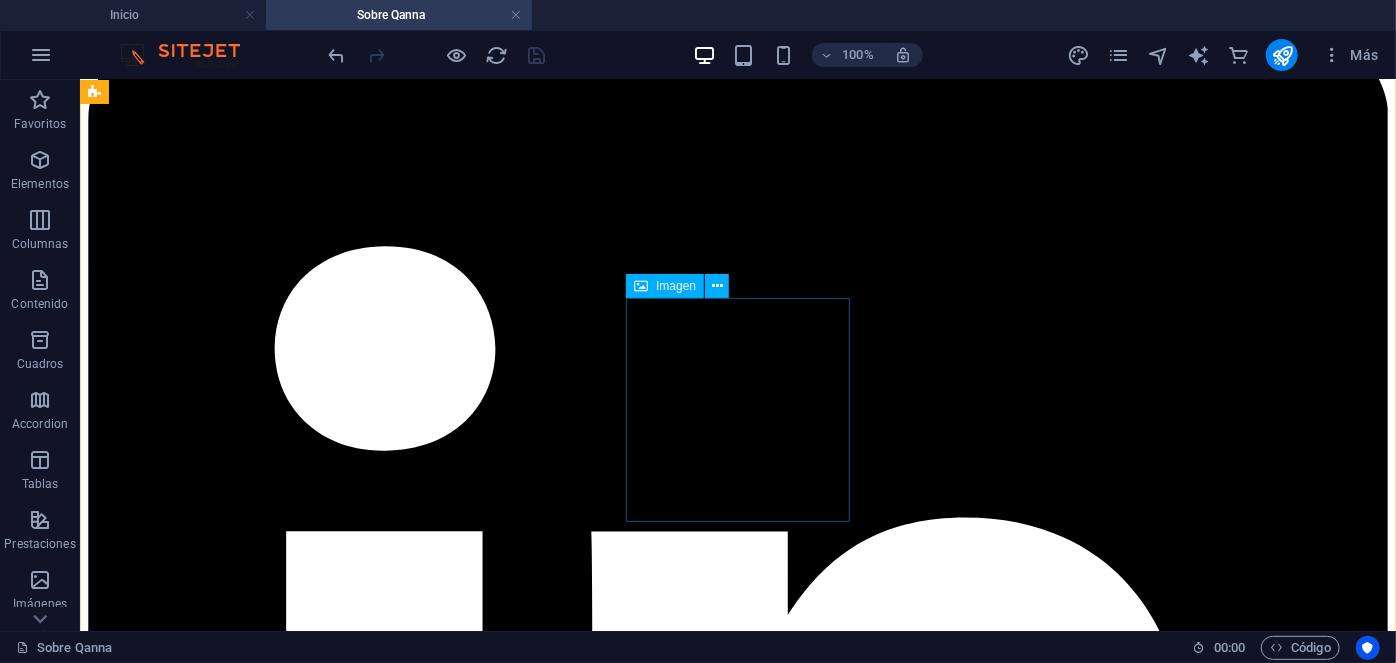 click on "[FIRST] [LAST] Valuations Manager LATAM" at bounding box center [737, 14337] 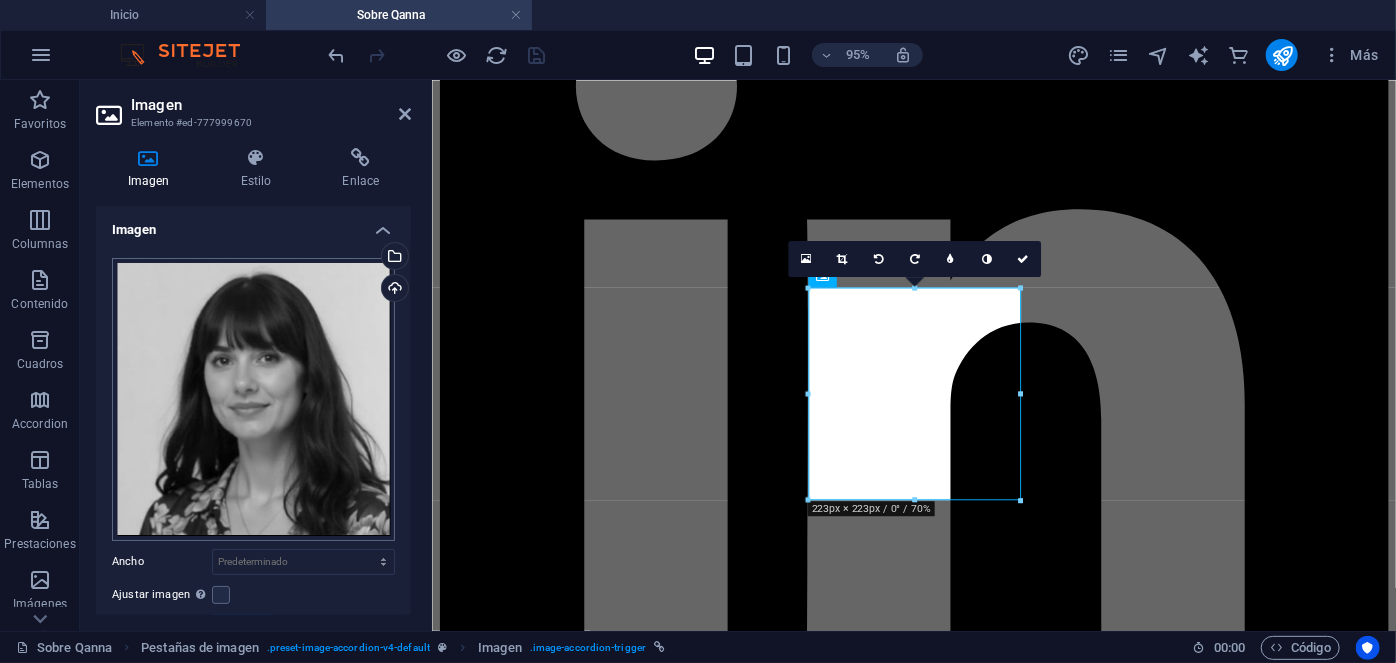 scroll, scrollTop: 180, scrollLeft: 0, axis: vertical 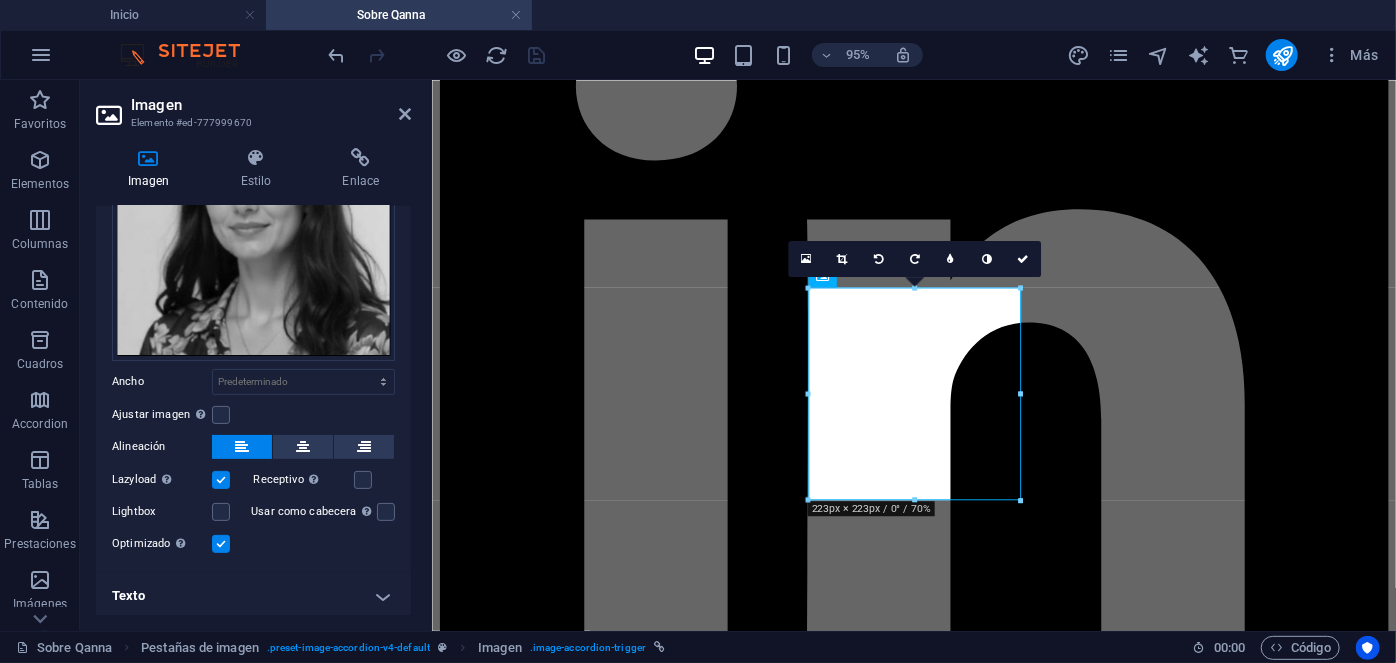 click on "Texto" at bounding box center [253, 596] 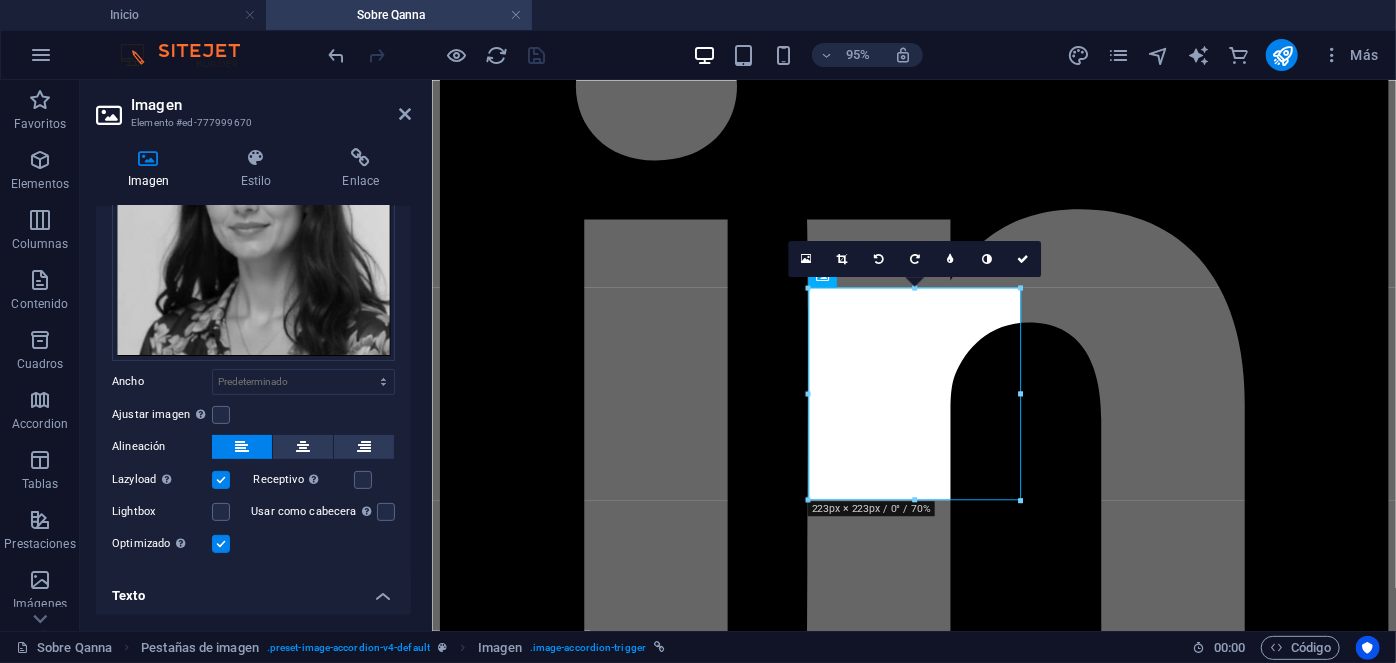 scroll, scrollTop: 368, scrollLeft: 0, axis: vertical 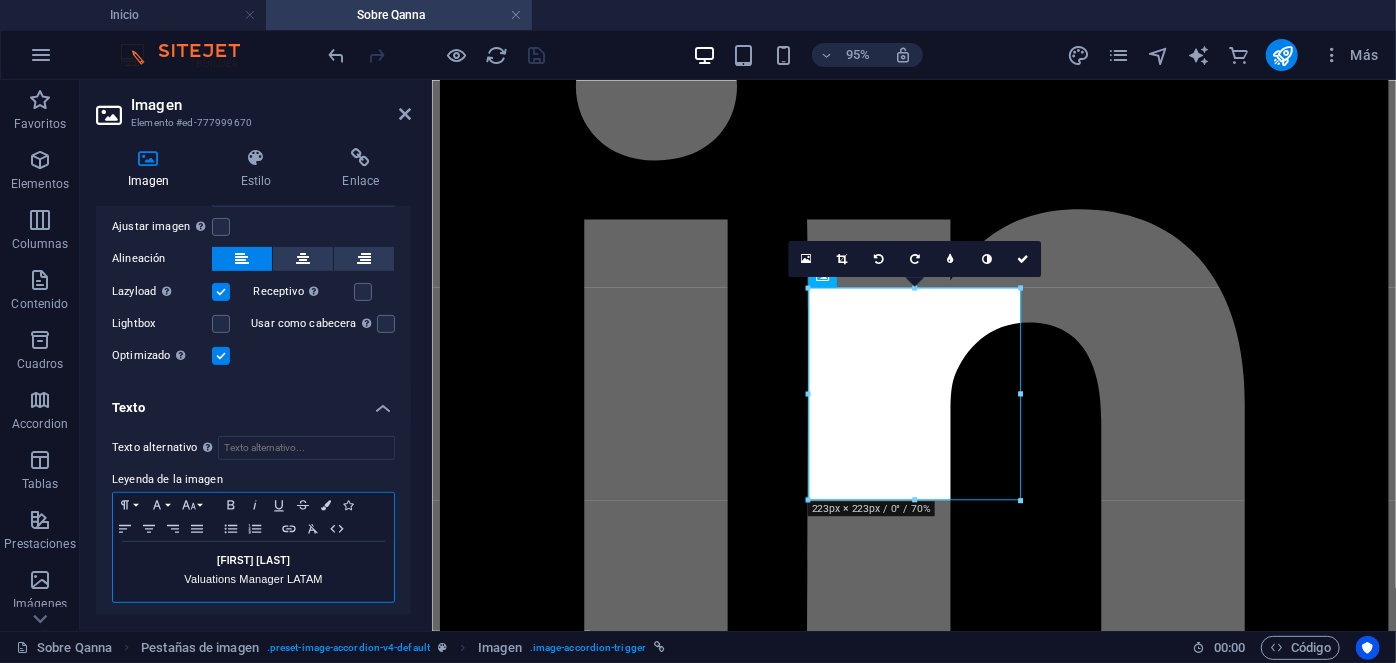 click on "Valuations Manager LATAM" at bounding box center (253, 579) 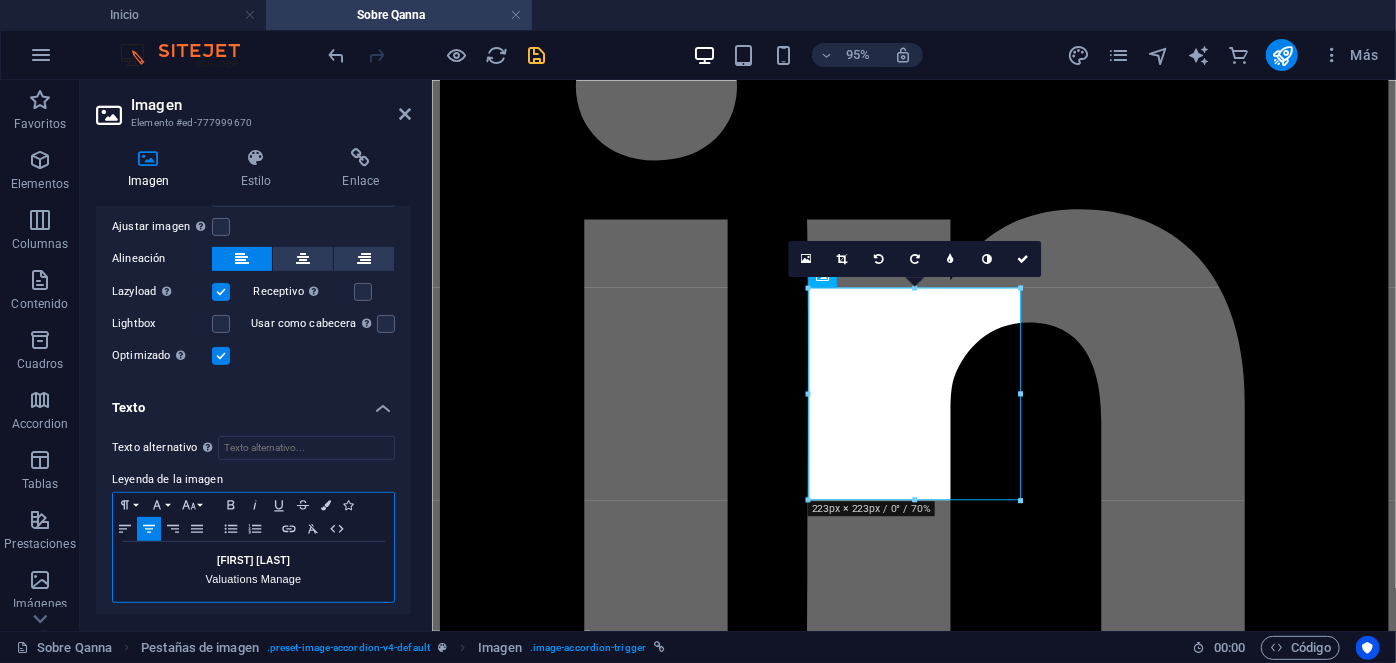 type 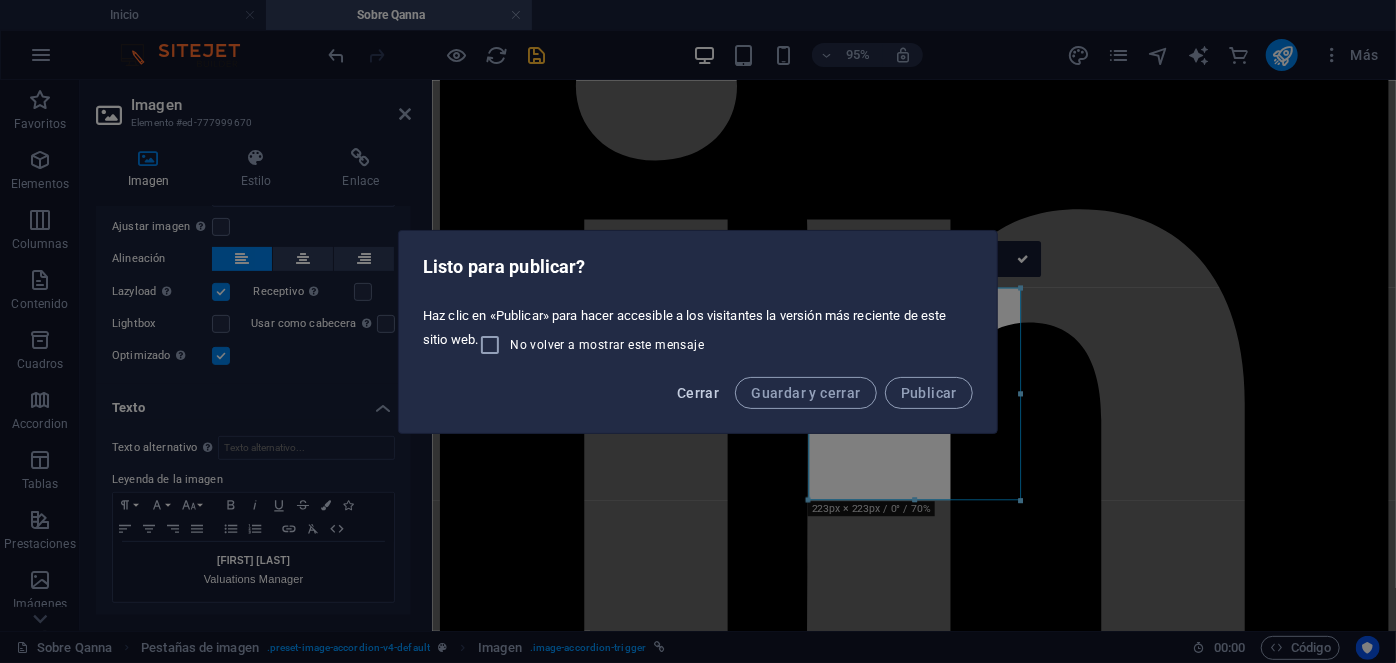 click on "Cerrar" at bounding box center [698, 393] 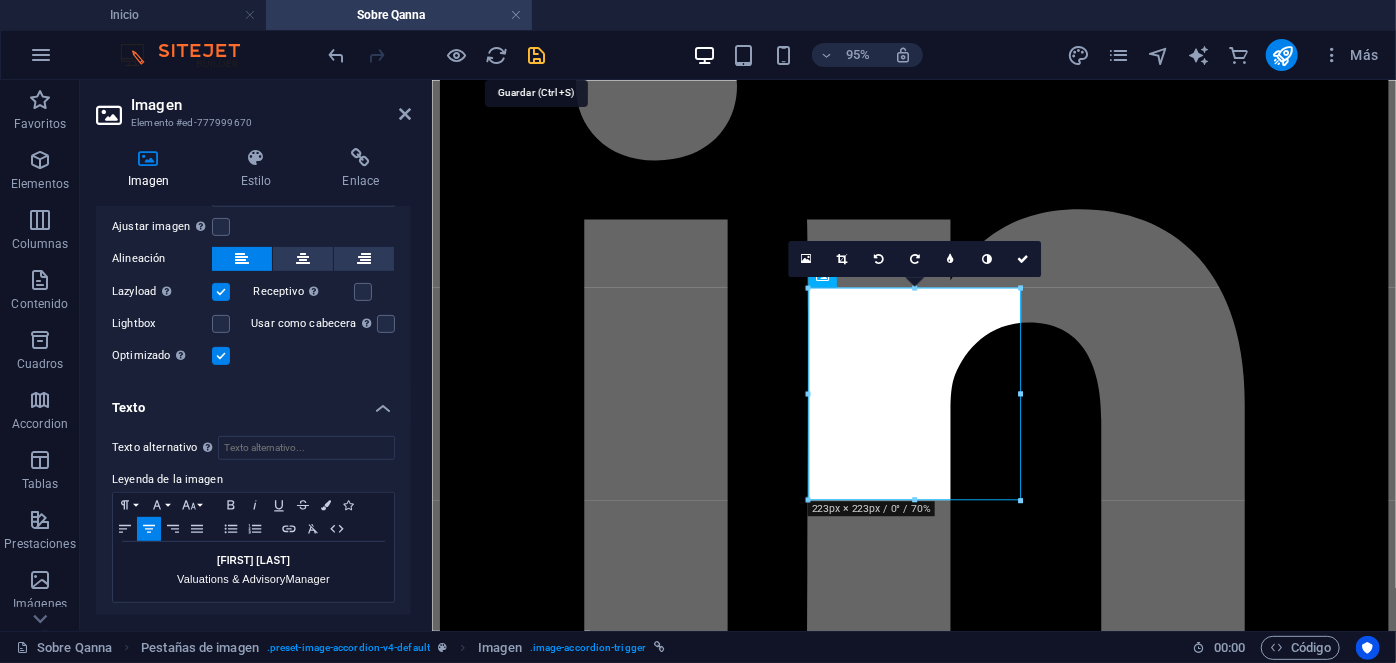 click at bounding box center (537, 55) 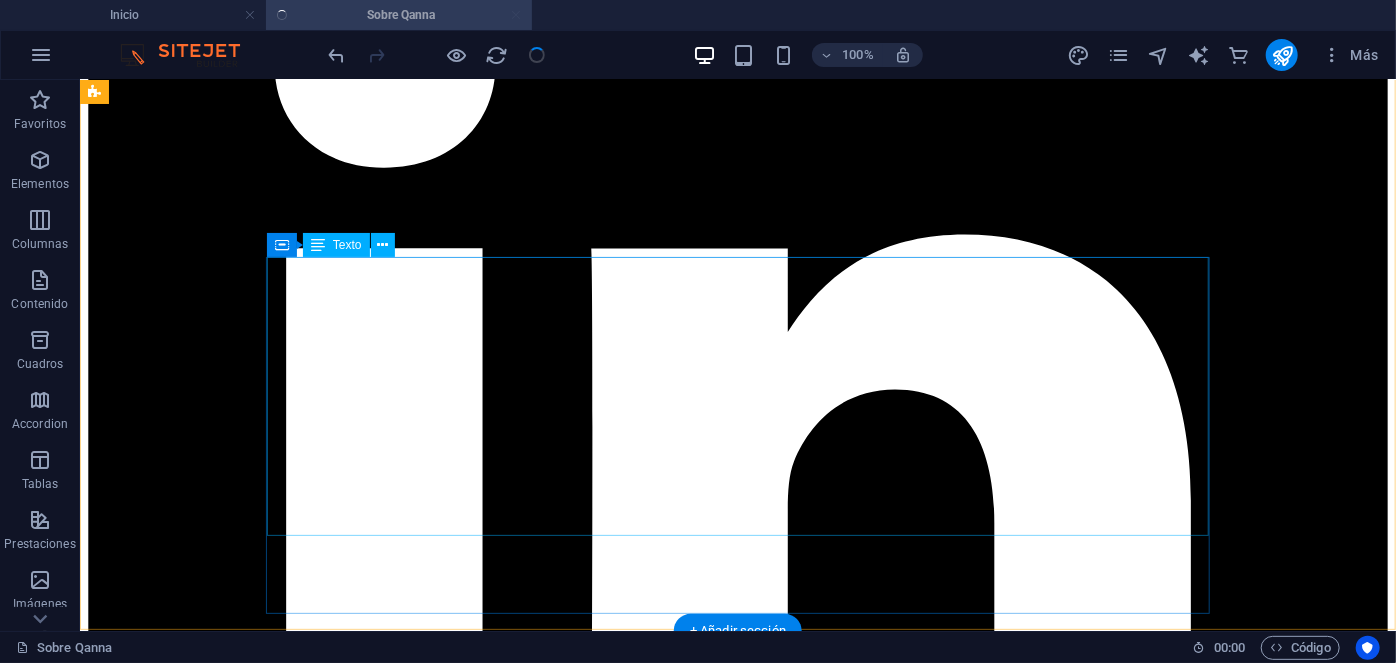 scroll, scrollTop: 5929, scrollLeft: 0, axis: vertical 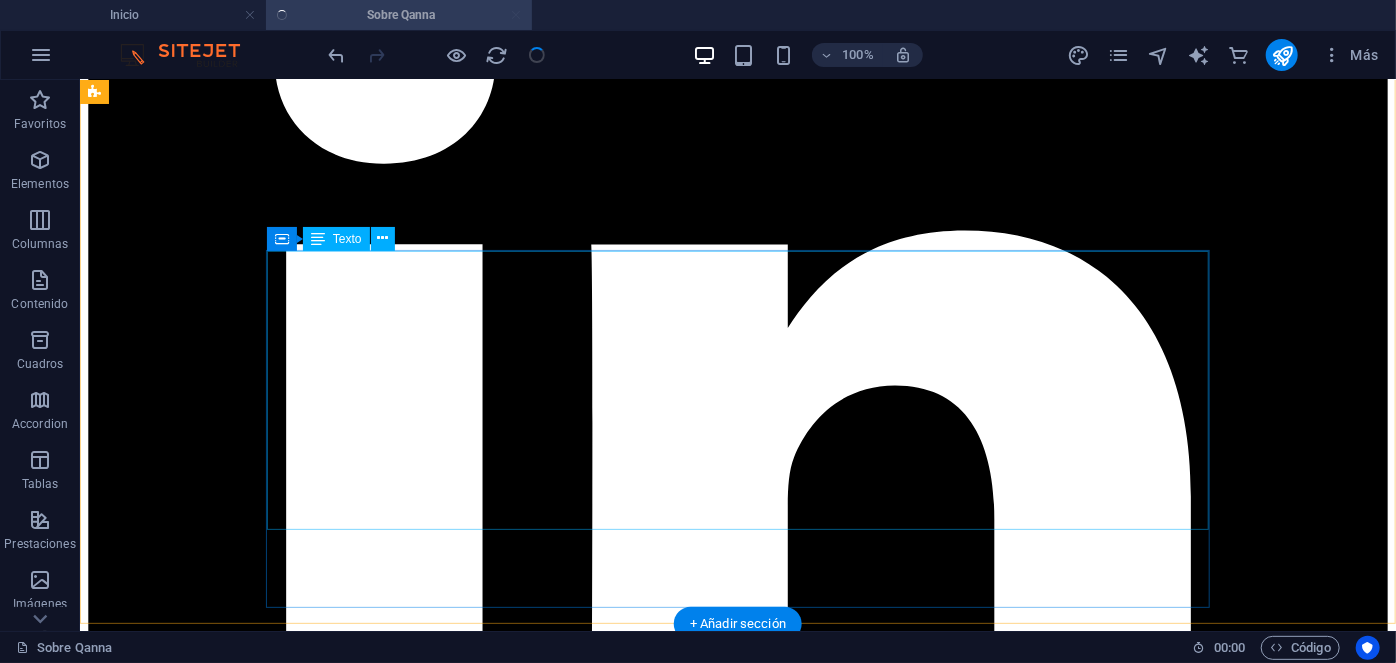 click on "[FIRST] [LAST] Valuations Manager LATAM Con una trayectoria de más de una década dedicada a la tasación de bienes inmuebles, desarrollando experiencia tanto en el ámbito de propiedades residenciales como en el sector de bienes comerciales. Su desempeño se caracteriza por una notable habilidad para realizar análisis profundos y minuciosos sobre las fluctuaciones y tendencias del mercado inmobiliario, Su conocimiento y precisión la convierten en una referencia dentro del área de valoración y asesoría inmobiliaria. Estudios: UDM, Arquitectura. UC, Tasación inmobiliaria. IACC, Corretaje de propiedades. Registro nacional de tasadores inmobiliarios. Especialidades: Ley 17.235, Ley 21.719, Tasación para subsidios habitacionales y terrenos. Análisis y valoración. Análisis de mercado. Amplia habilidad jurídica. Inspección de propiedades. Análisis de datos. Análisis financiero." at bounding box center [737, 14481] 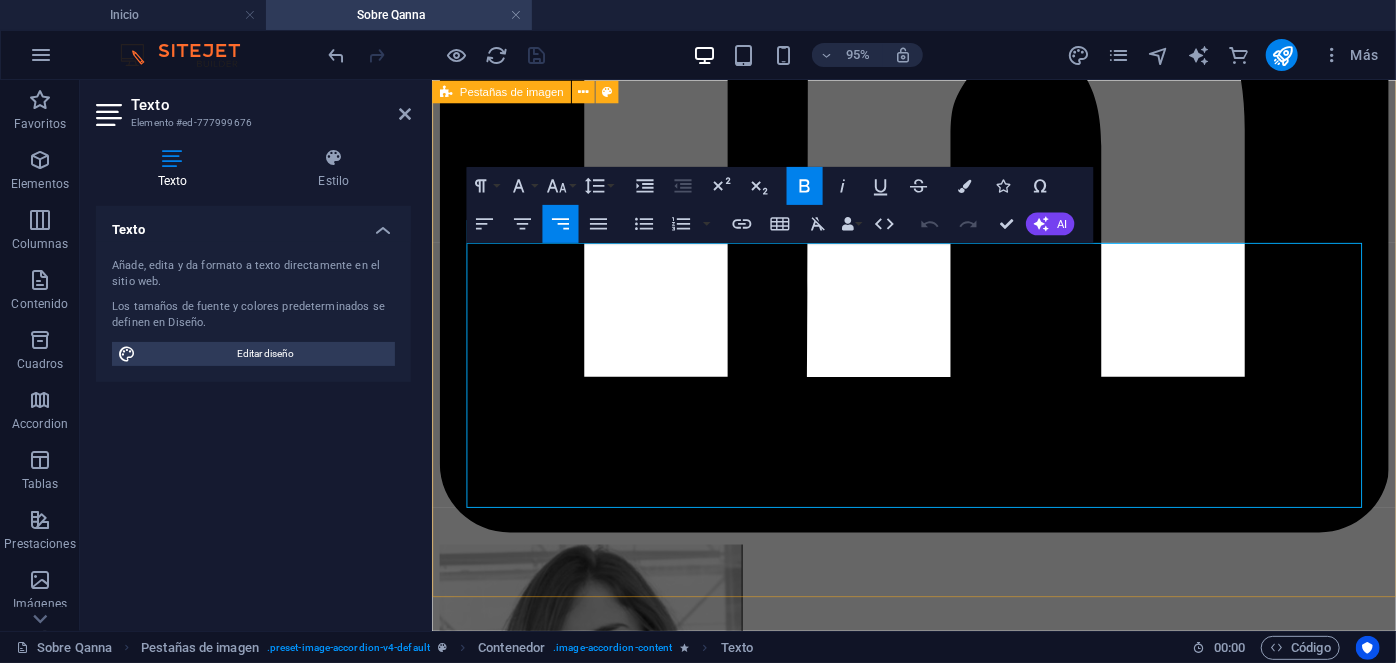 drag, startPoint x: 1367, startPoint y: 287, endPoint x: 1418, endPoint y: 287, distance: 51 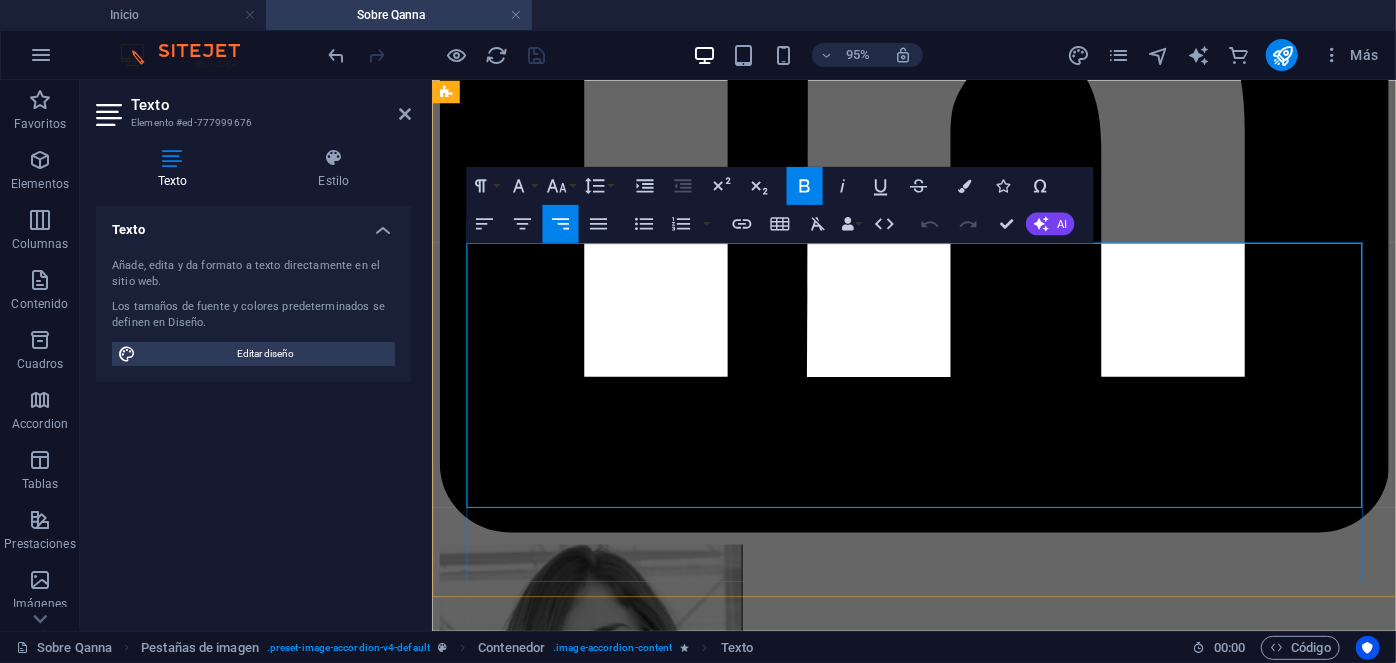 click on "Valuations Manager LATAM" at bounding box center [1351, 12420] 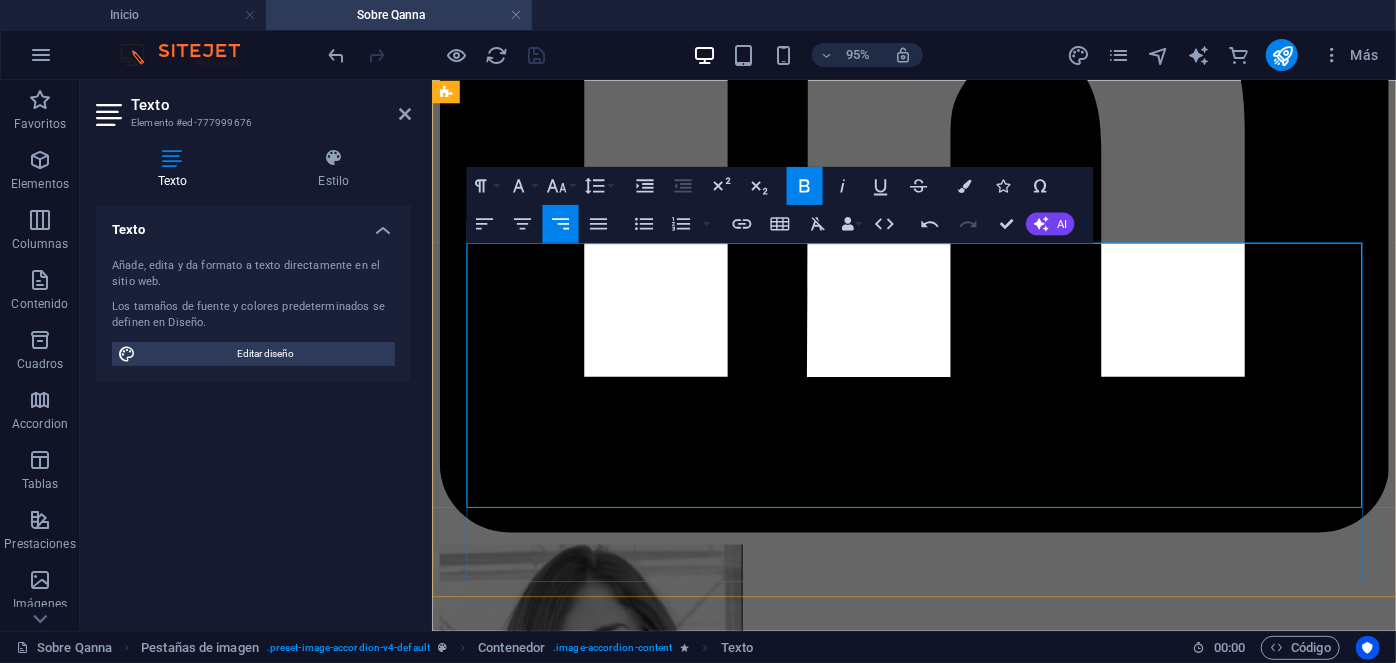 type 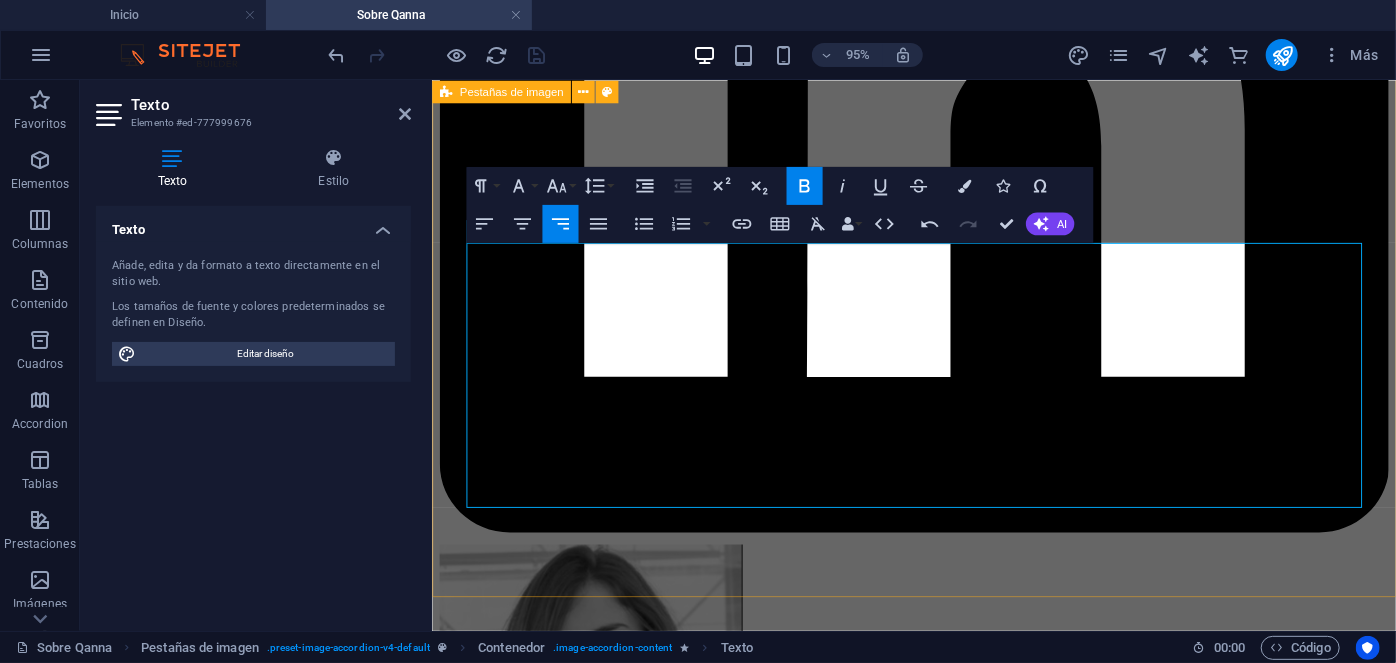 click on "[FIRST] [LAST] Transaction Manager [FIRST] [LAST] Transaction Manager LATAM Con una trayectoria sólida y comprobada que abarca más de 16 años de experiencia en gestión de operaciones comerciales, me he enfocado principalmente en el análisis y desarrollo estratégico dentro de los mercados financieros, abarcando Chile, el resto de Latinoamérica y los Estados Unidos. Esta extensa experiencia me ha permitido adquirir un profundo conocimiento de las dinámicas económicas, estructuras de inversión y tendencias de mercado propias de estas regiones, consolidándome como un profesional capaz de abordar desafíos complejos y generar resultados sostenibles en entornos altamente competitivos. Estudios: UNAM. Psicología. IRG, Master en psicología clínica. ESADE, Real Estate Business Development & Investment Services. Especialidades: Mercados financieros. Contacto roxana.diez@[EXAMPLE.COM] [FIRST] [LAST] Project Management Director [FIRST] [LAST] Contacto" at bounding box center [938, 9277] 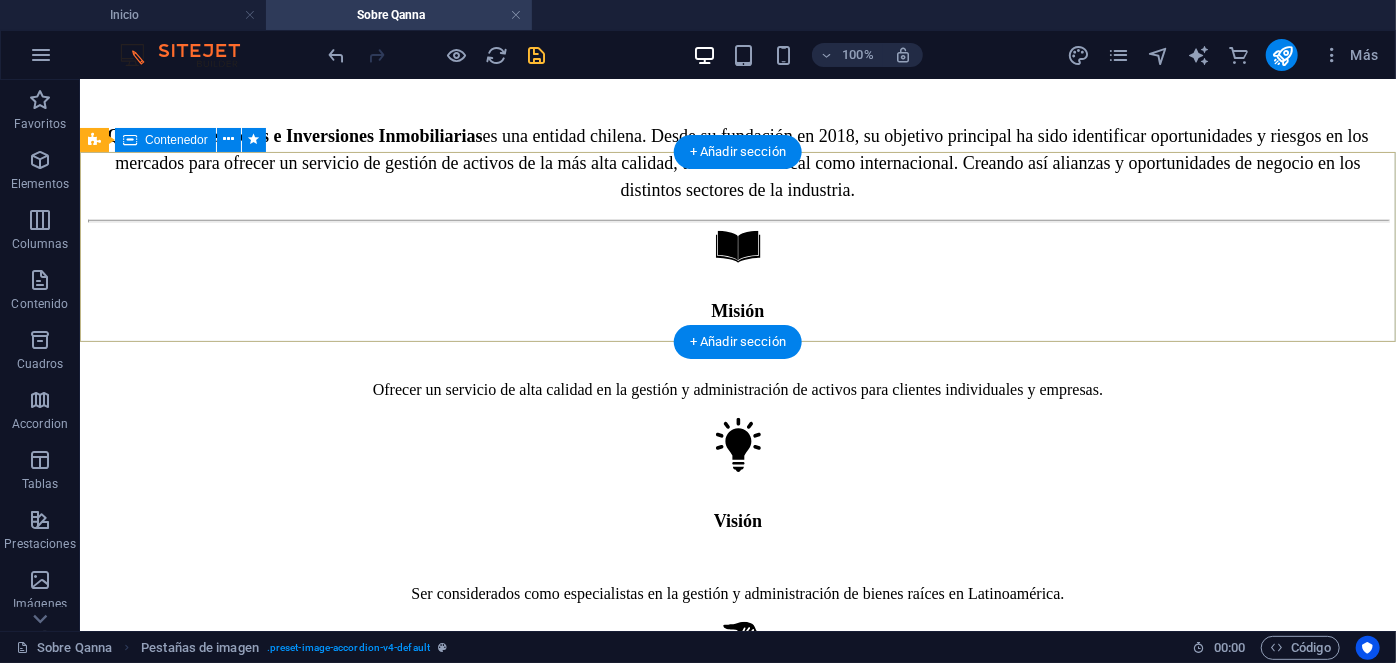 scroll, scrollTop: 0, scrollLeft: 0, axis: both 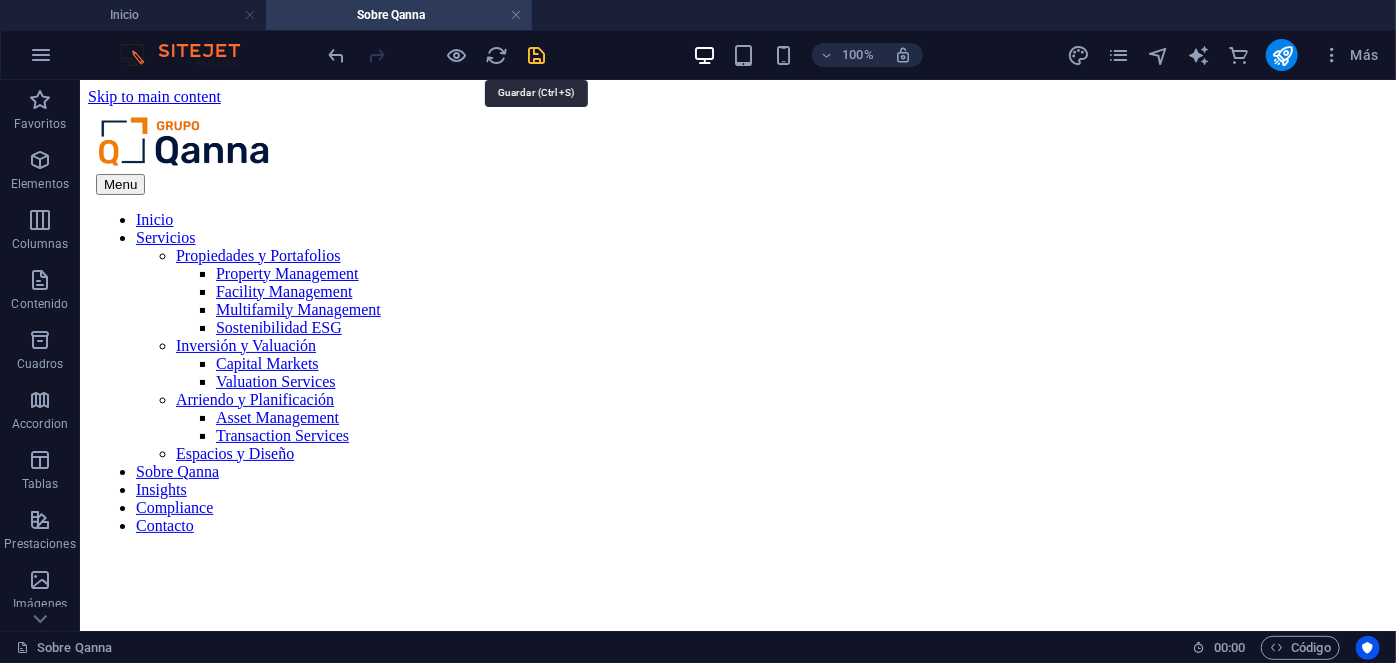 click at bounding box center [537, 55] 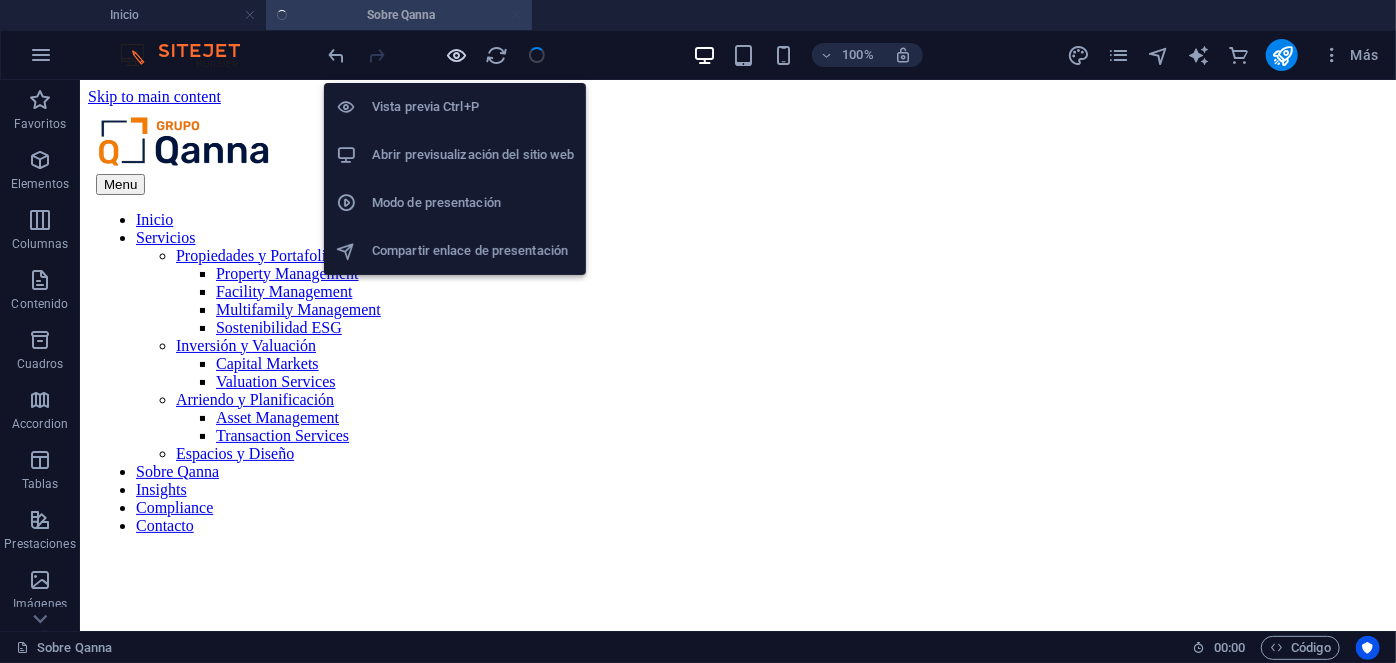 click at bounding box center (457, 55) 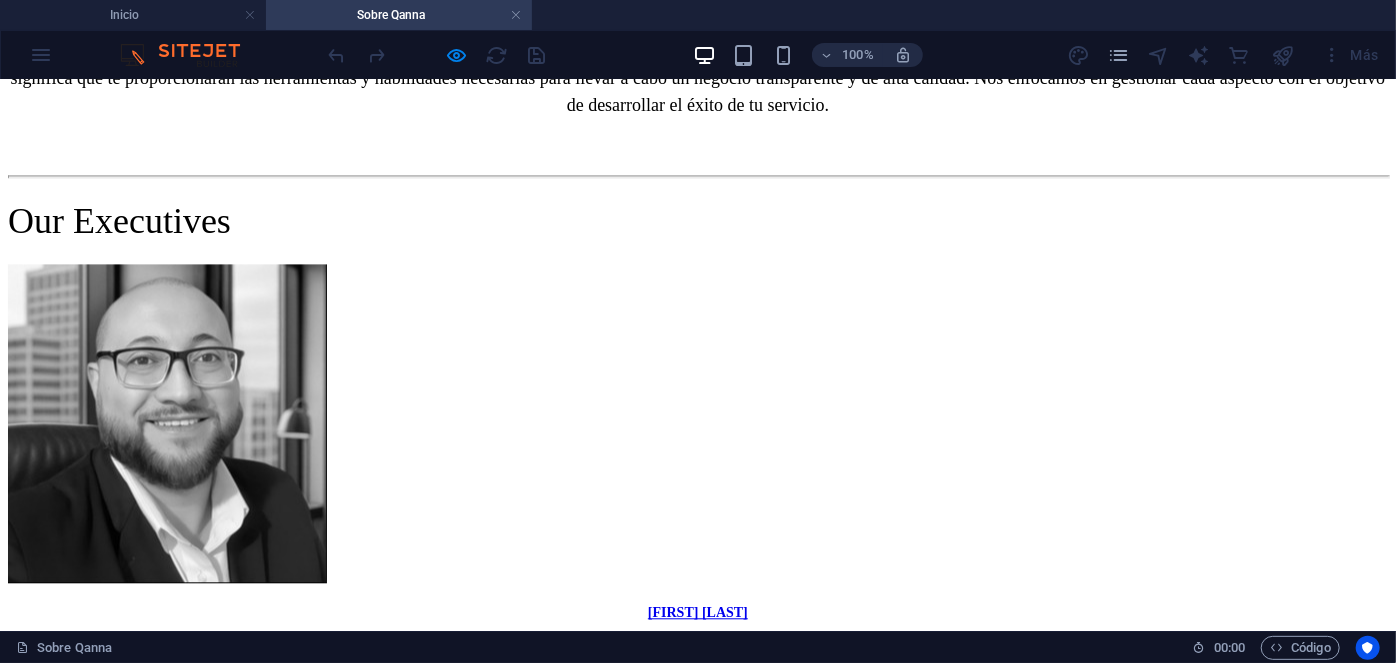 scroll, scrollTop: 2160, scrollLeft: 0, axis: vertical 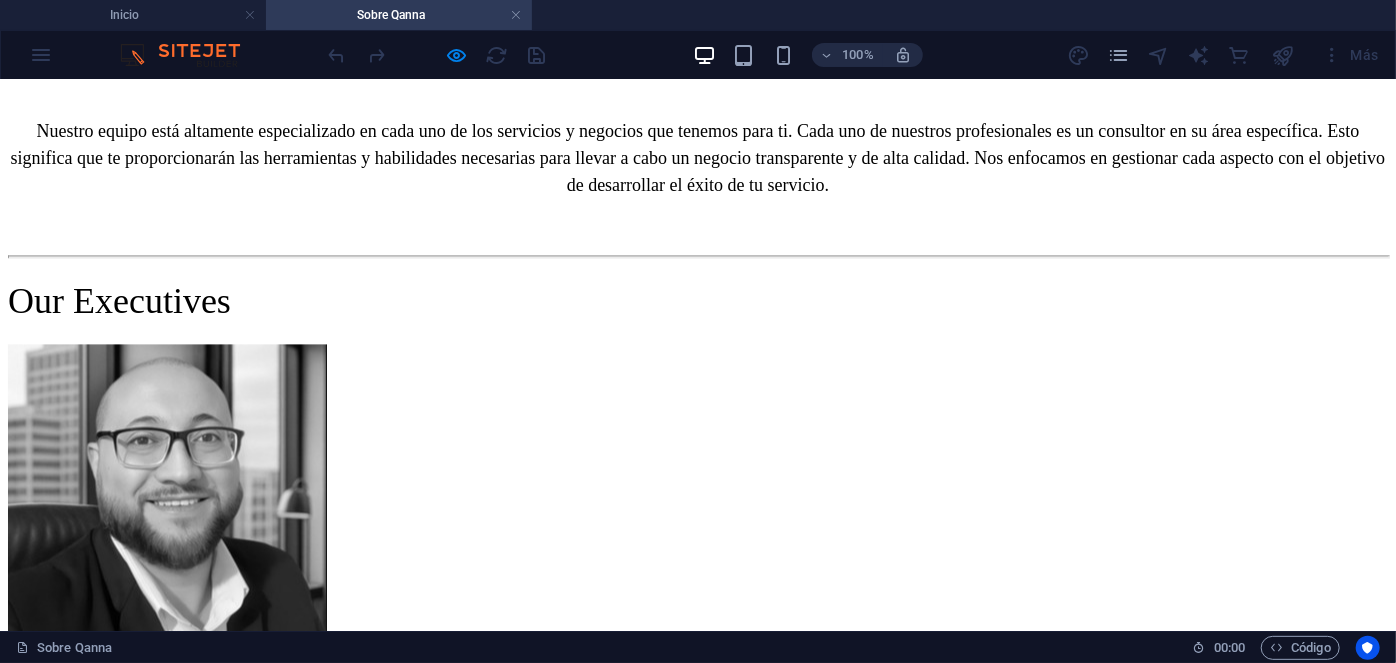 click on "[FIRST] [LAST] EHS & Facilities Manager" at bounding box center (698, 8438) 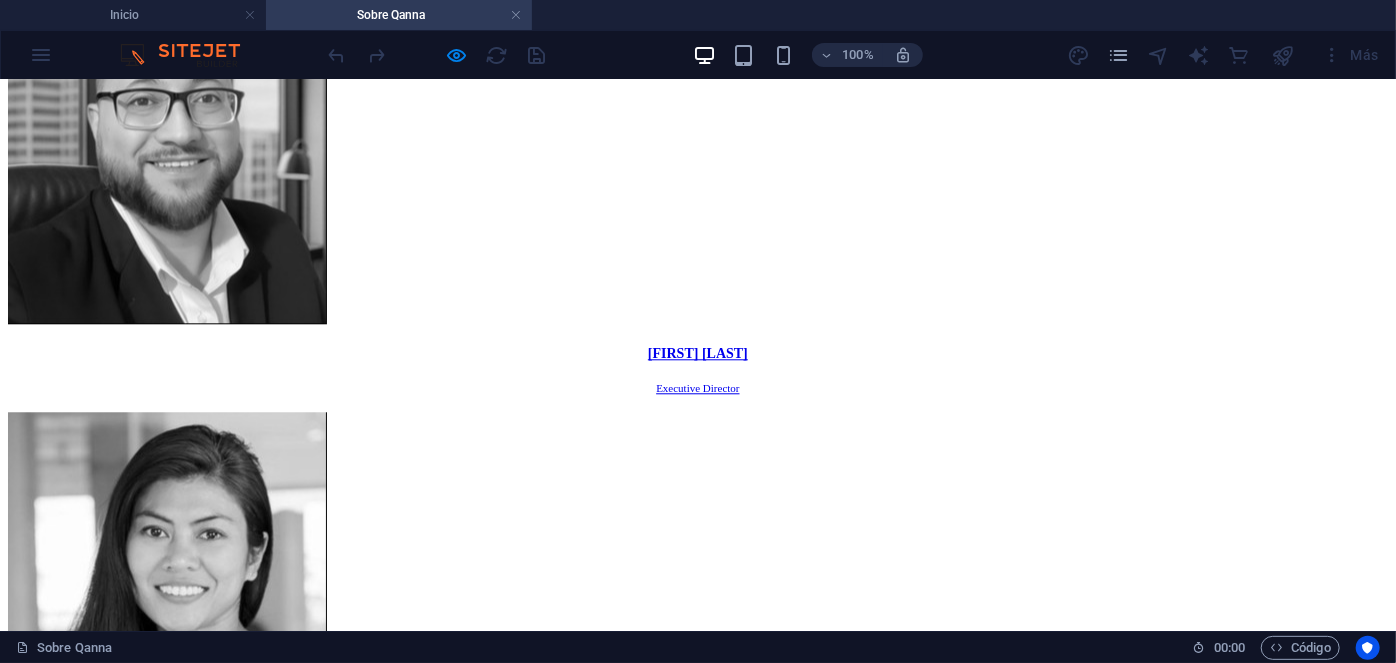 scroll, scrollTop: 2424, scrollLeft: 0, axis: vertical 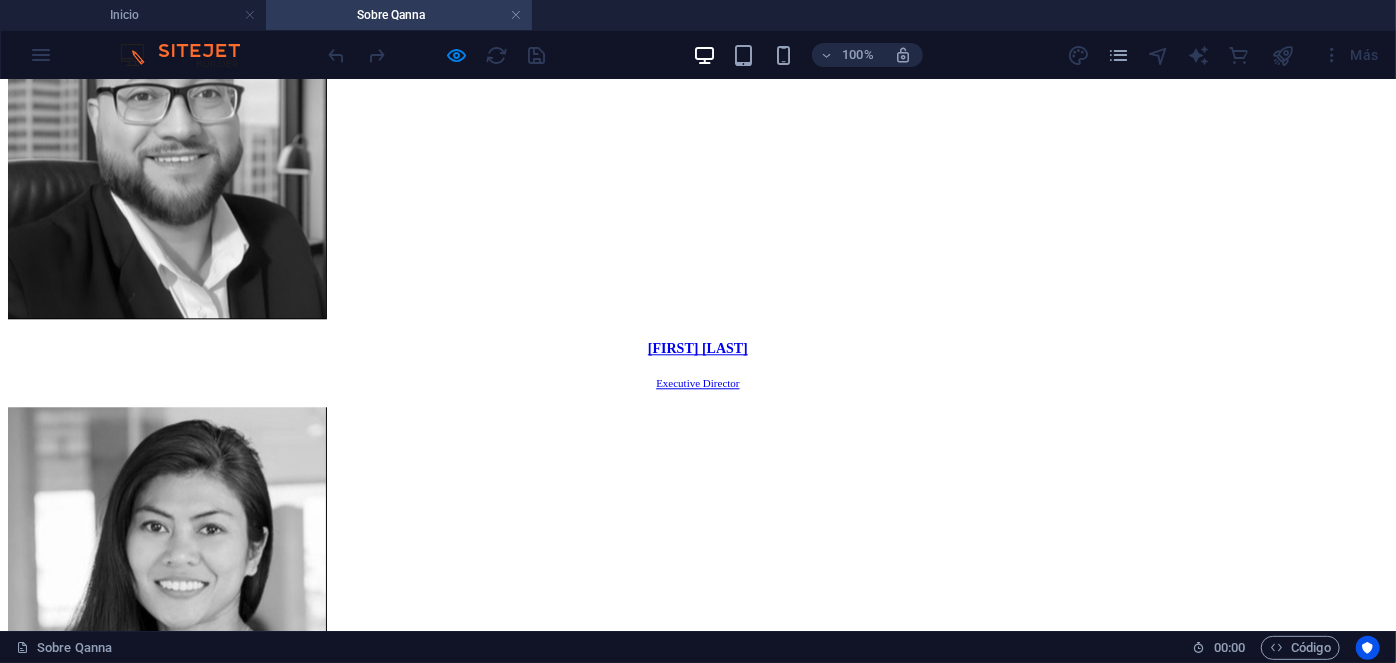 click on "[FIRST] [LAST] Property Manager" at bounding box center [698, 11431] 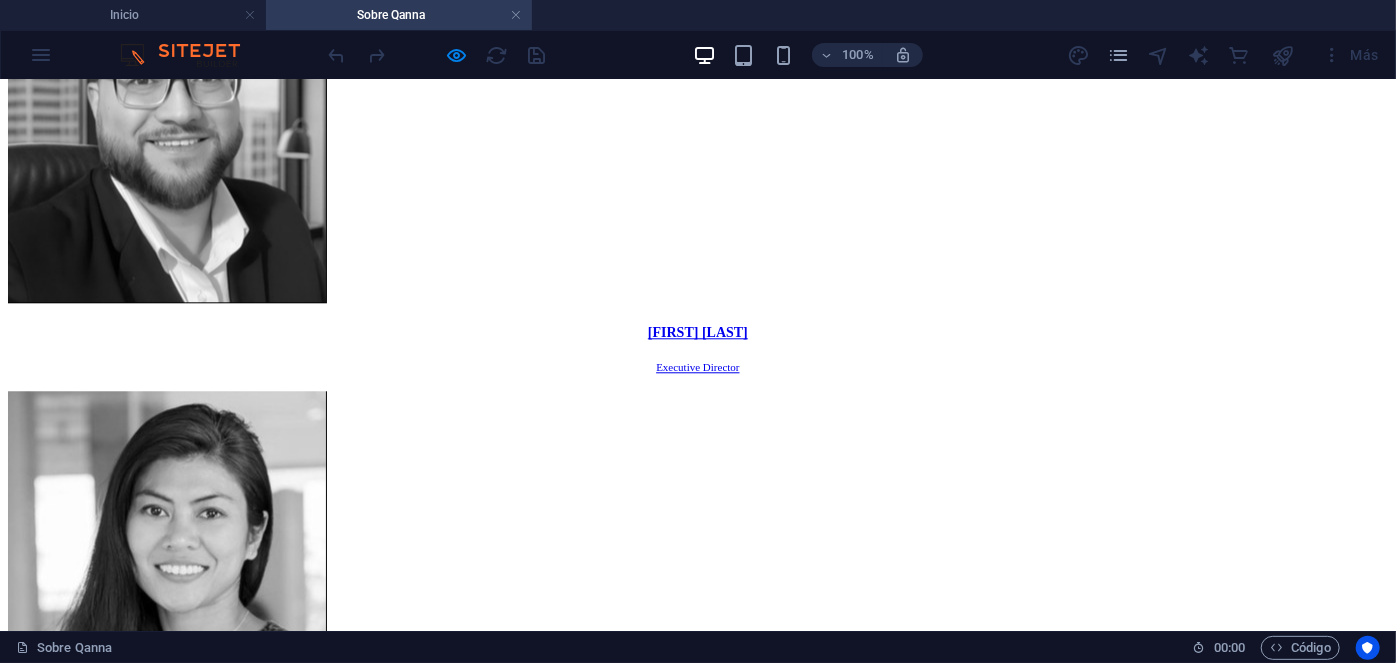 scroll, scrollTop: 2439, scrollLeft: 0, axis: vertical 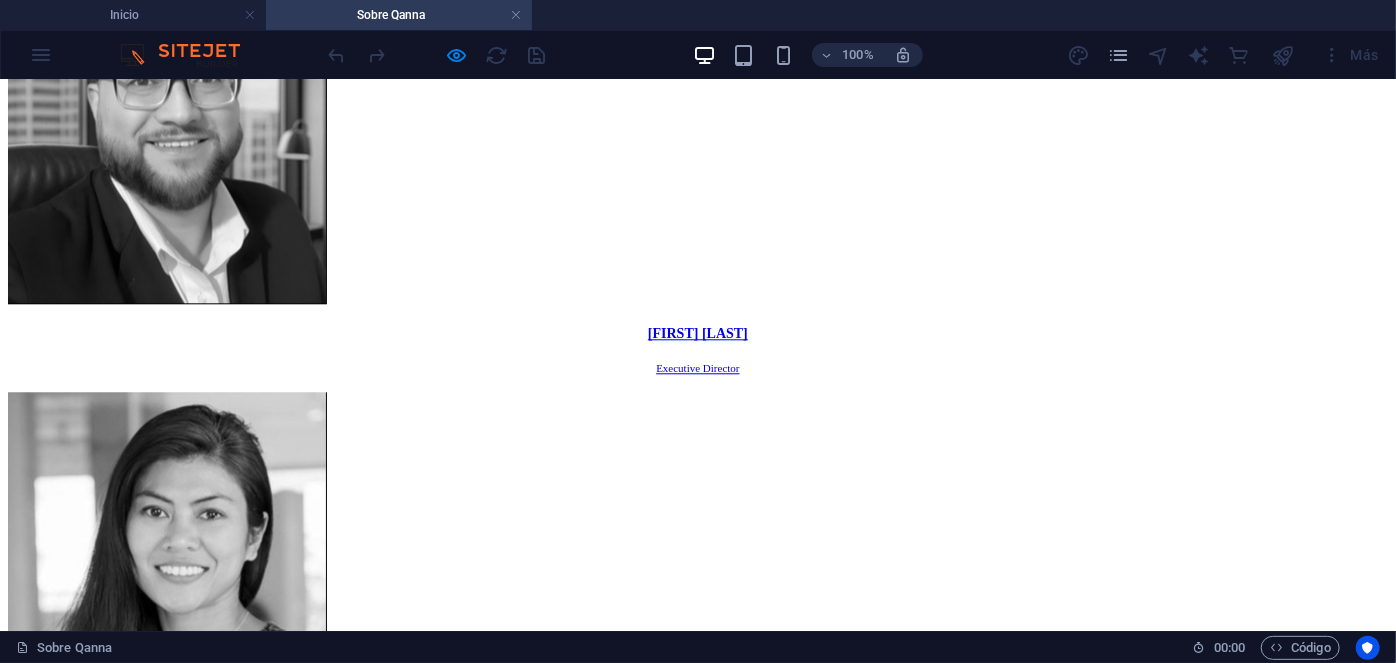 click on "Camila Lobos Property Manager" at bounding box center [698, 12900] 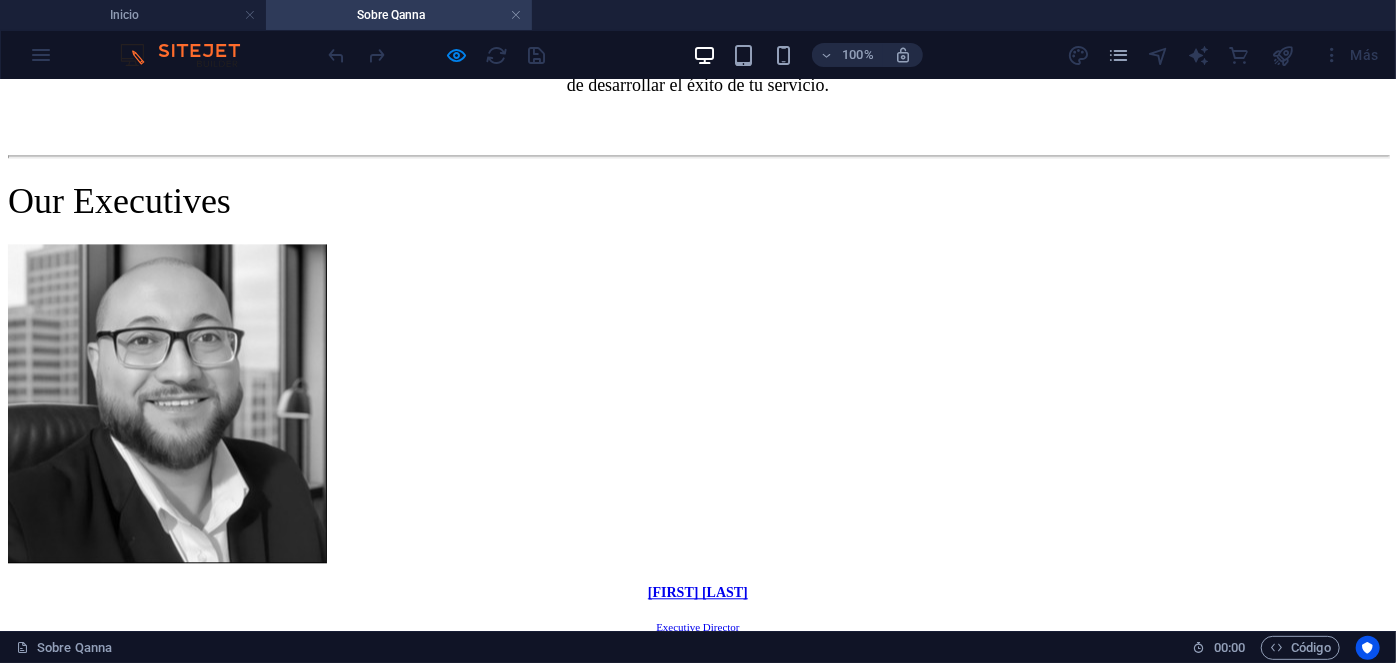 scroll, scrollTop: 2178, scrollLeft: 0, axis: vertical 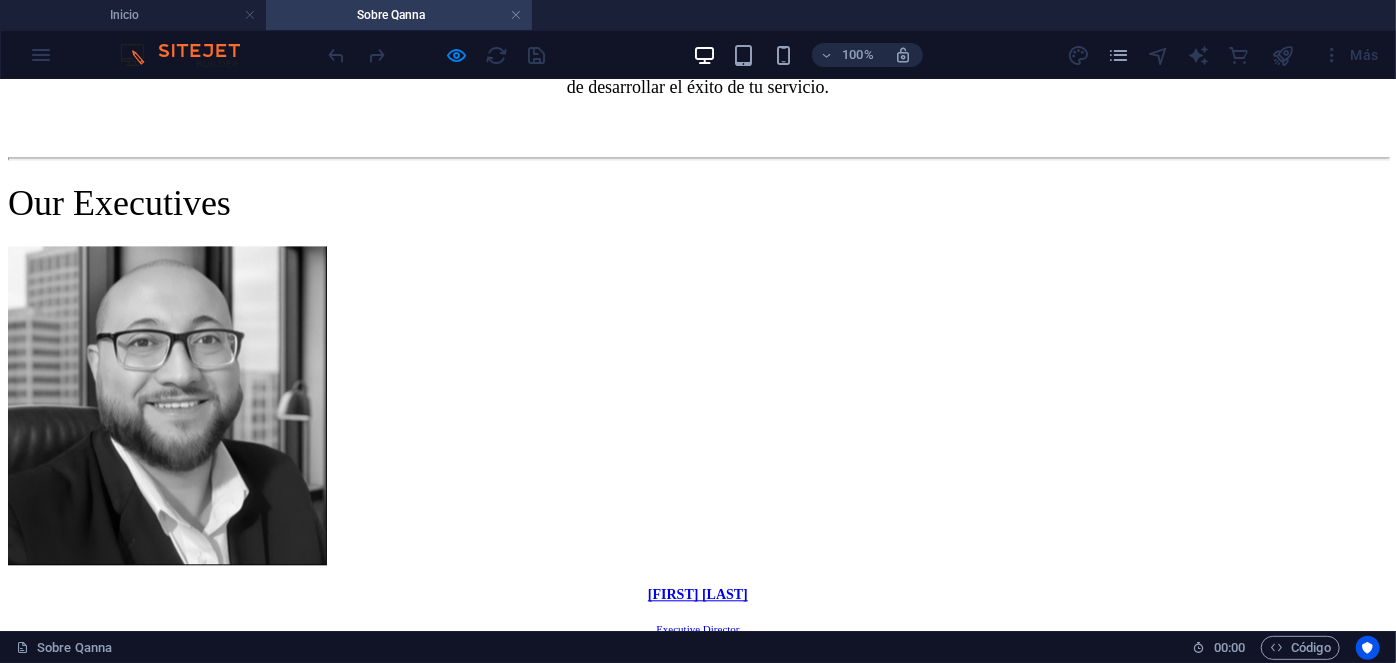 click on "Raul Rossi" at bounding box center (697, 11845) 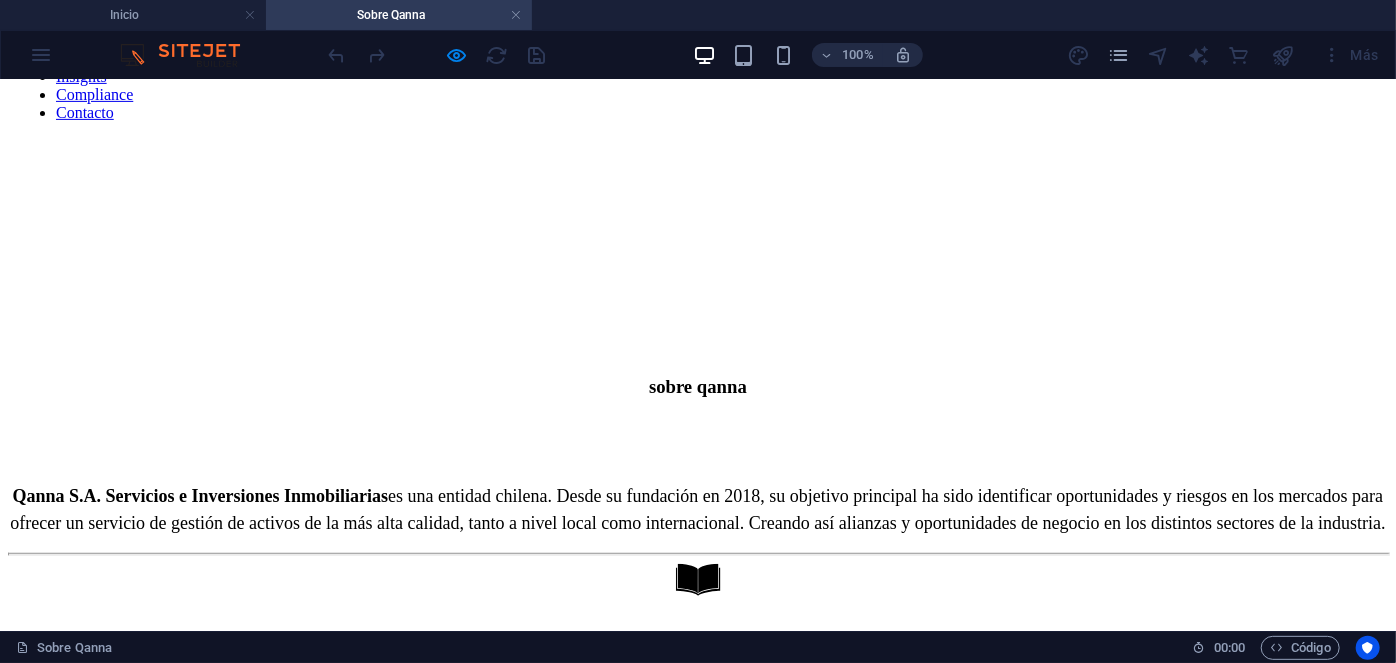 scroll, scrollTop: 0, scrollLeft: 0, axis: both 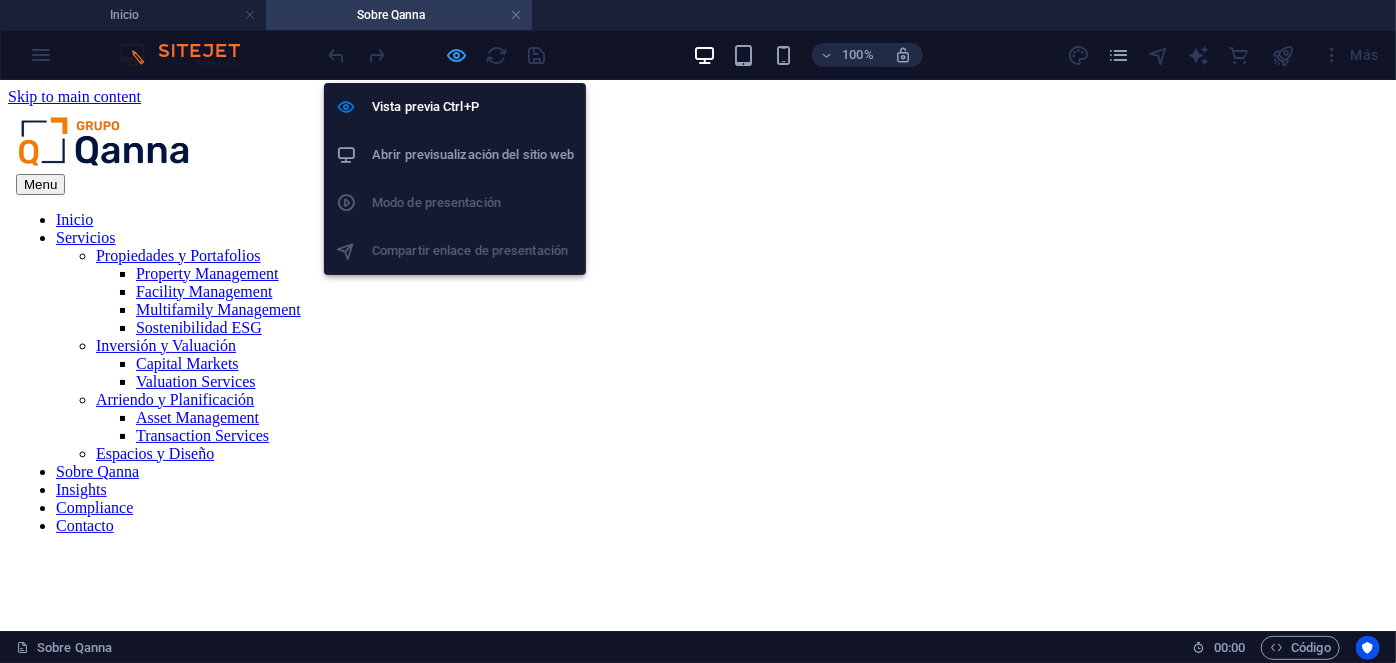 click at bounding box center (457, 55) 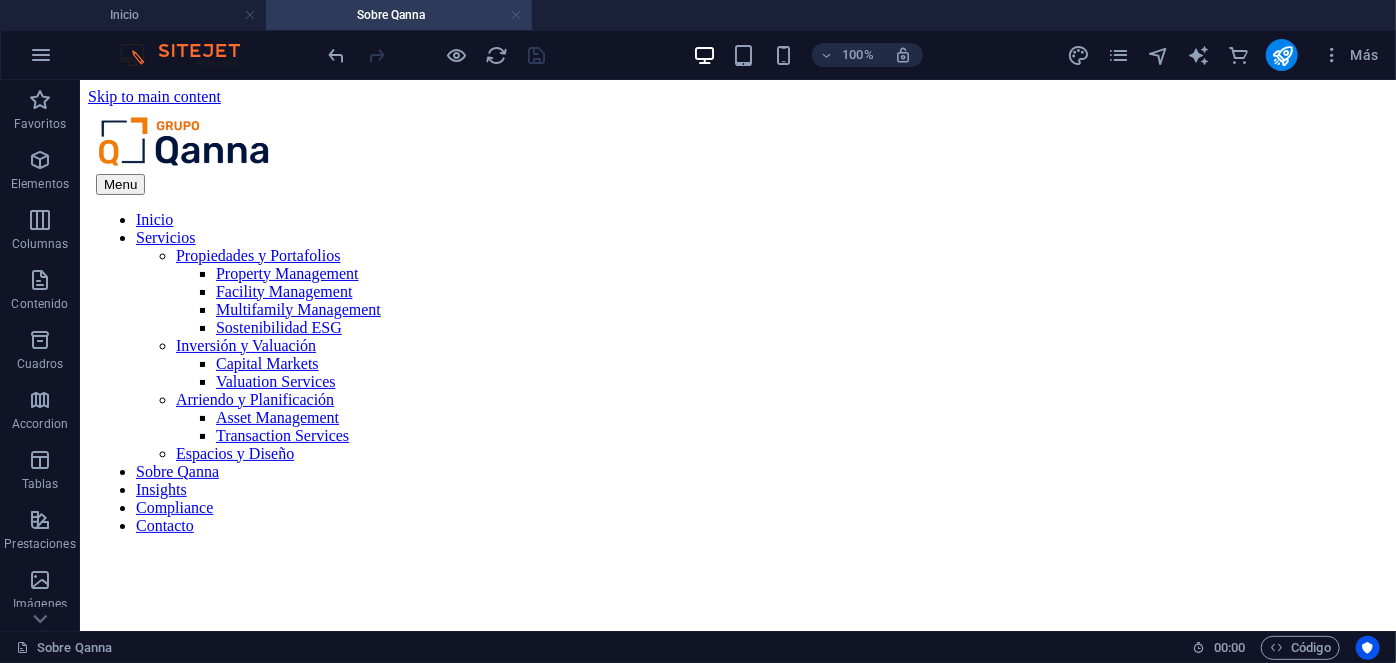 click at bounding box center (516, 15) 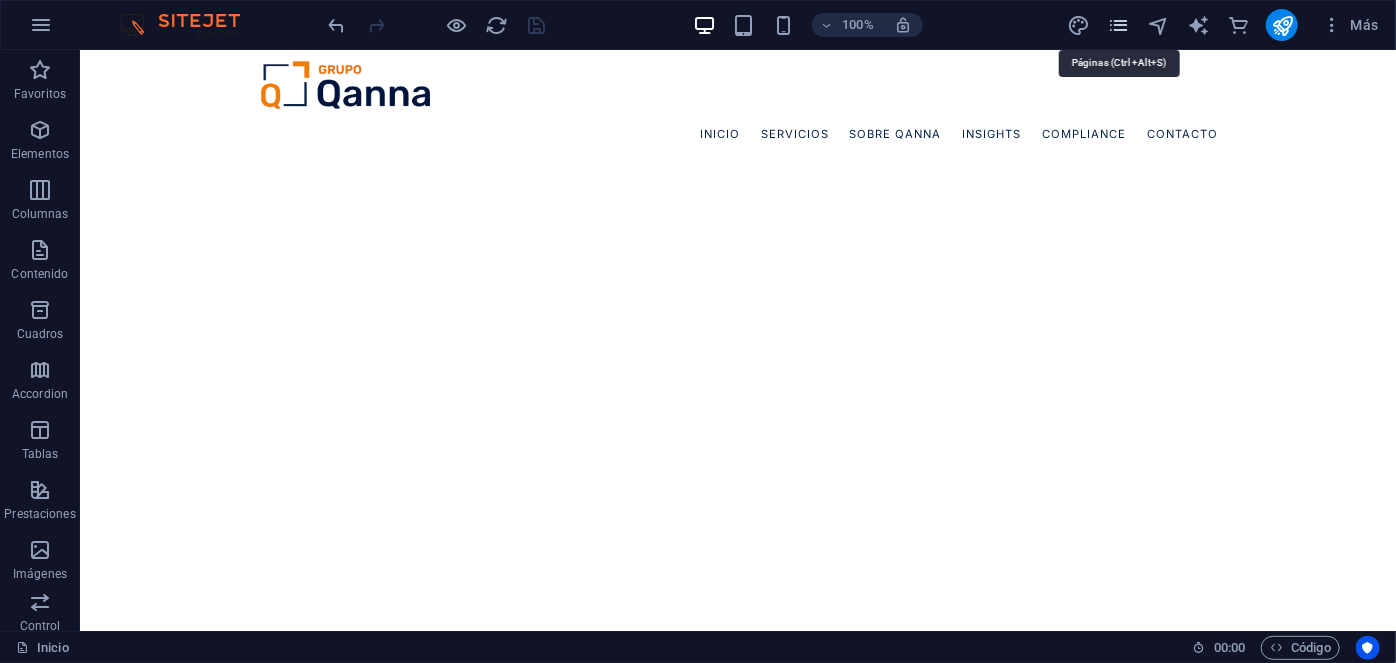 click at bounding box center [1118, 25] 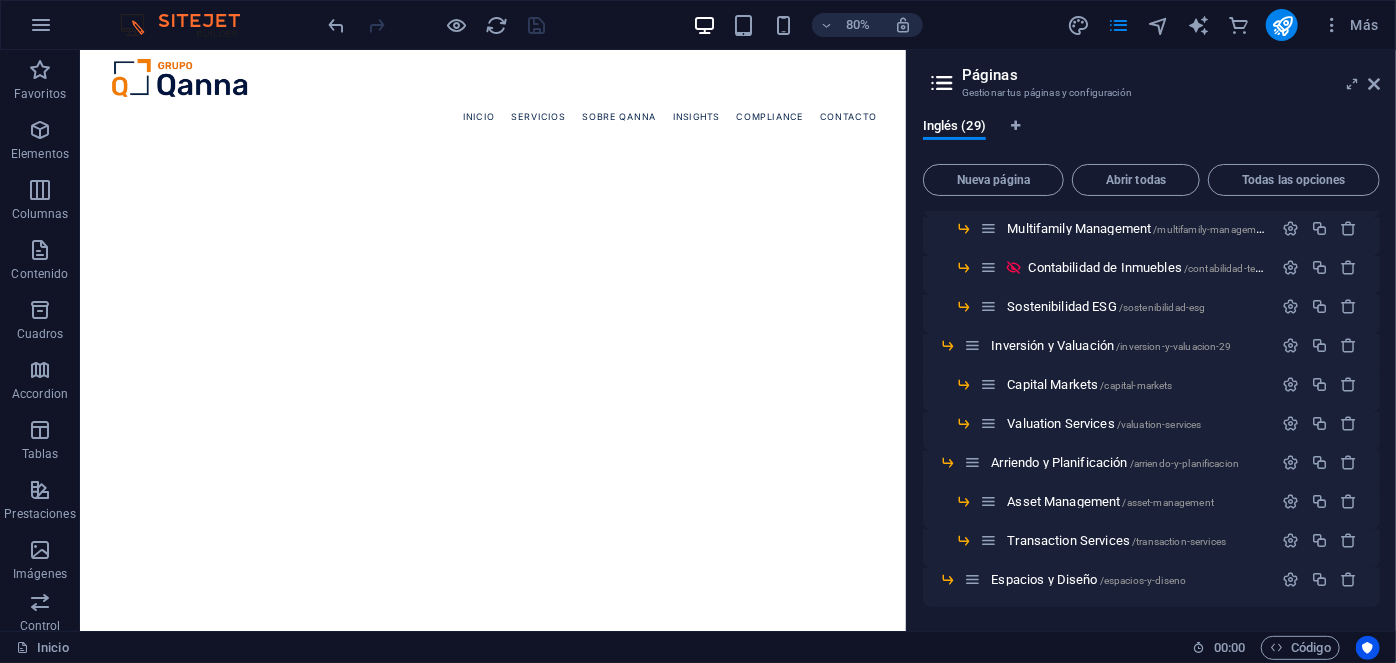 scroll, scrollTop: 271, scrollLeft: 0, axis: vertical 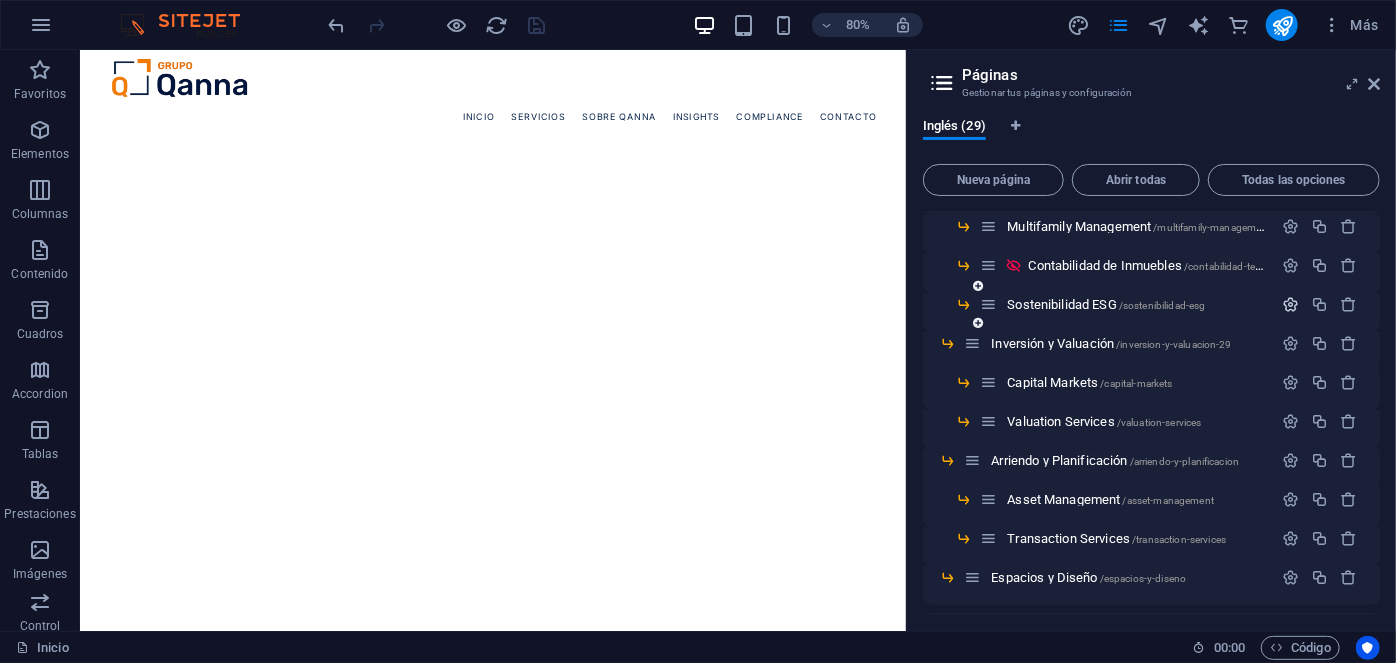 click at bounding box center [1290, 304] 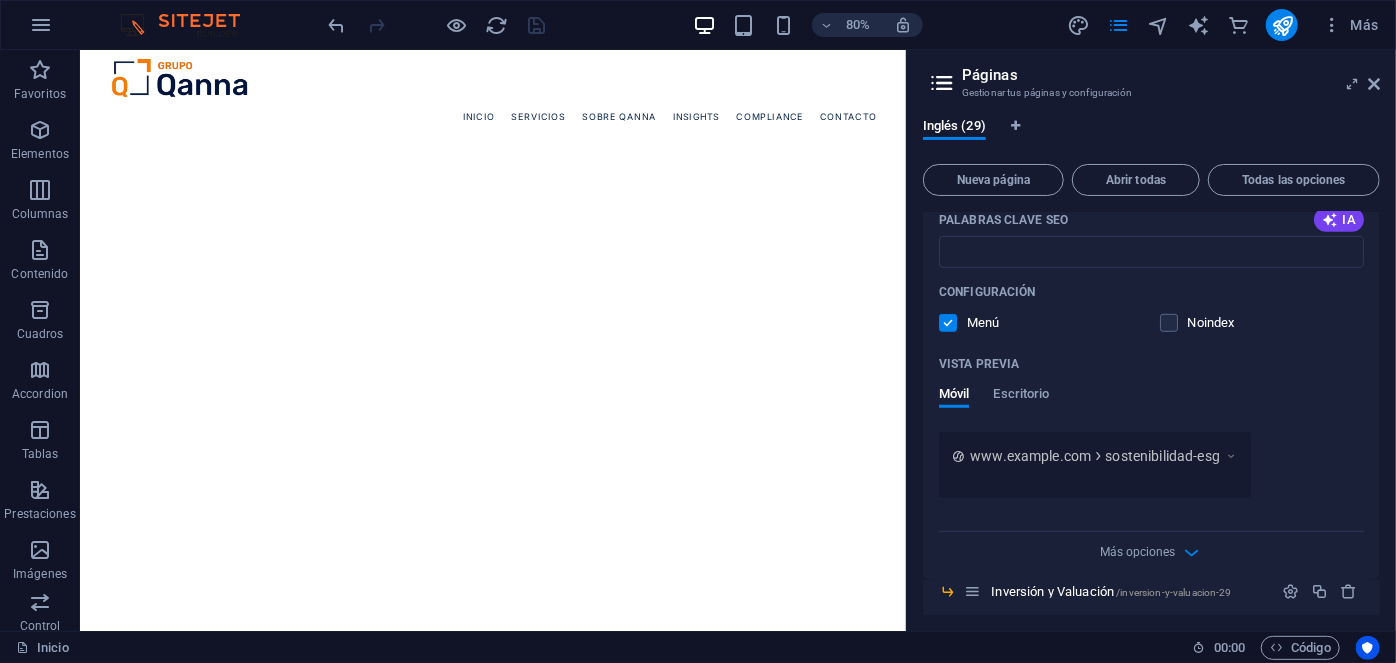 scroll, scrollTop: 725, scrollLeft: 0, axis: vertical 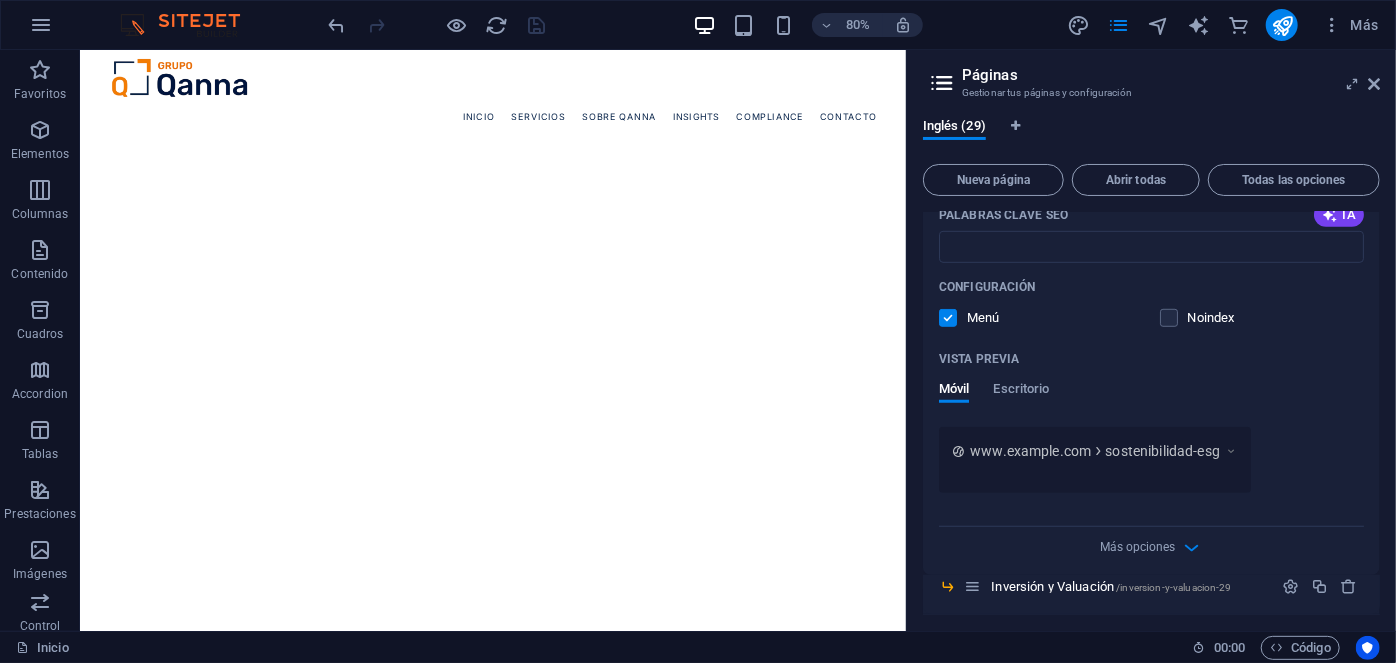 click at bounding box center [948, 318] 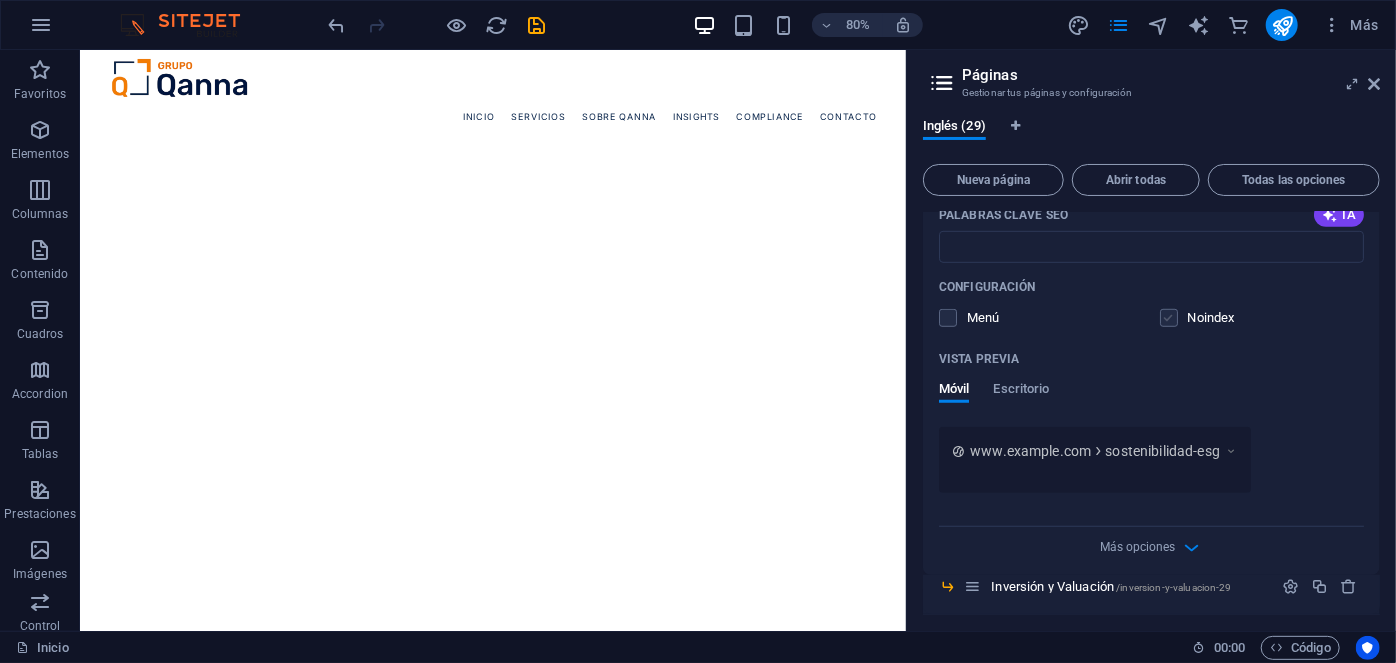 click at bounding box center [1169, 318] 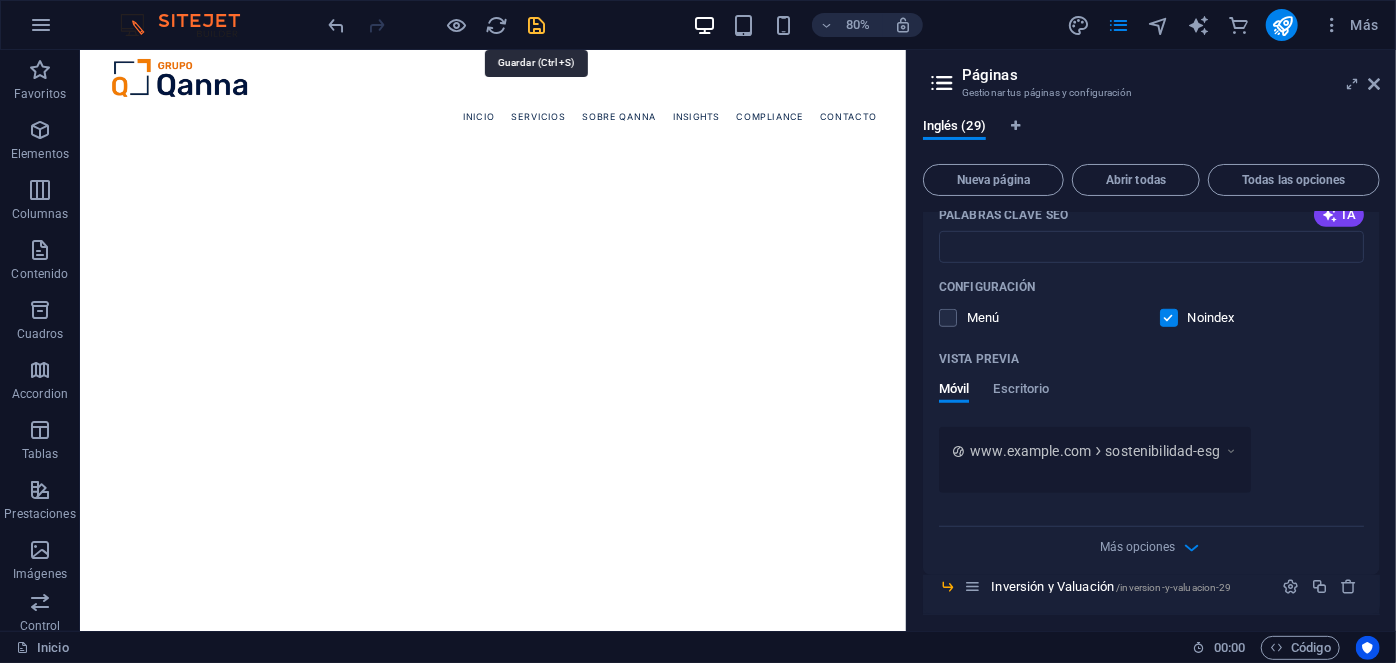 click at bounding box center (537, 25) 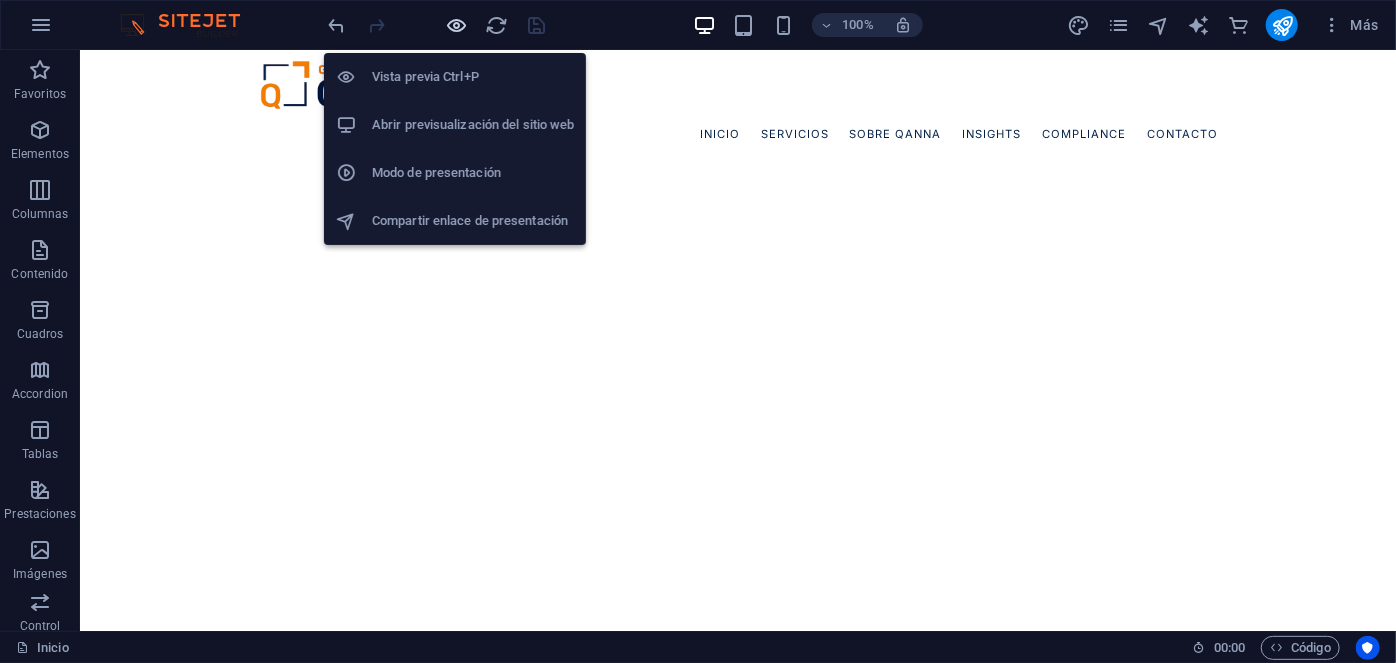 click at bounding box center (457, 25) 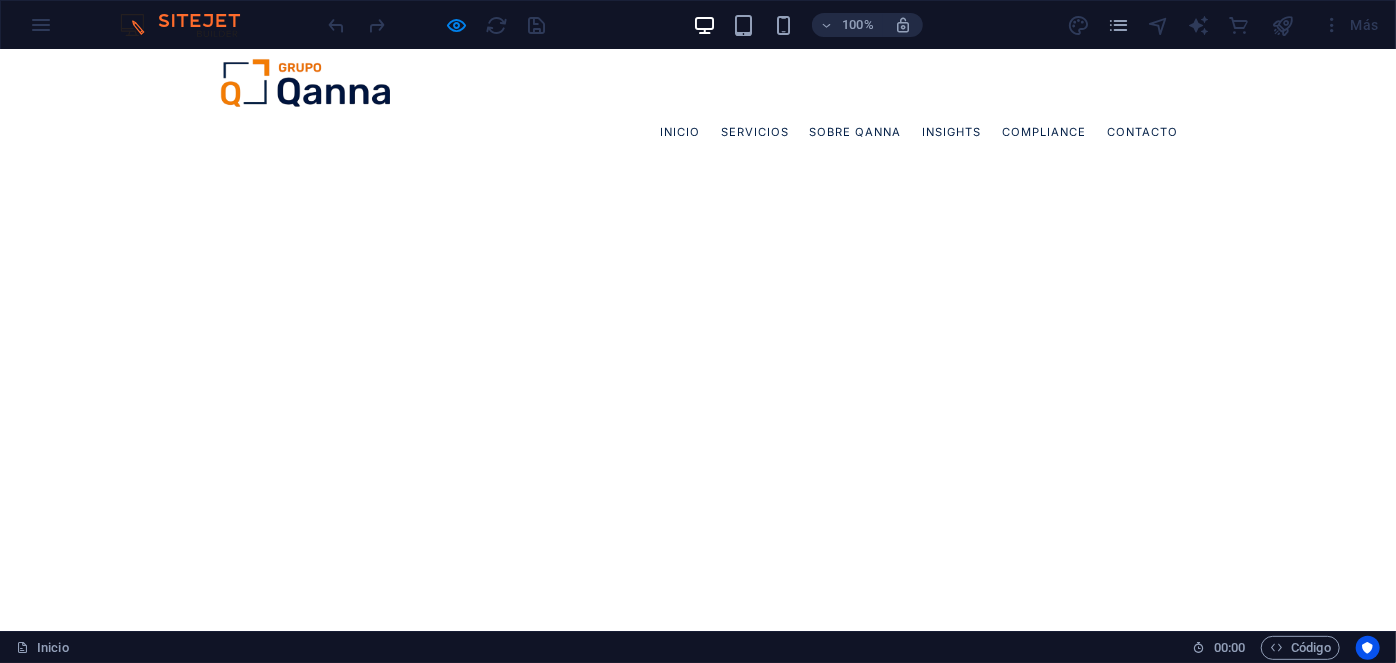 scroll, scrollTop: 0, scrollLeft: 0, axis: both 